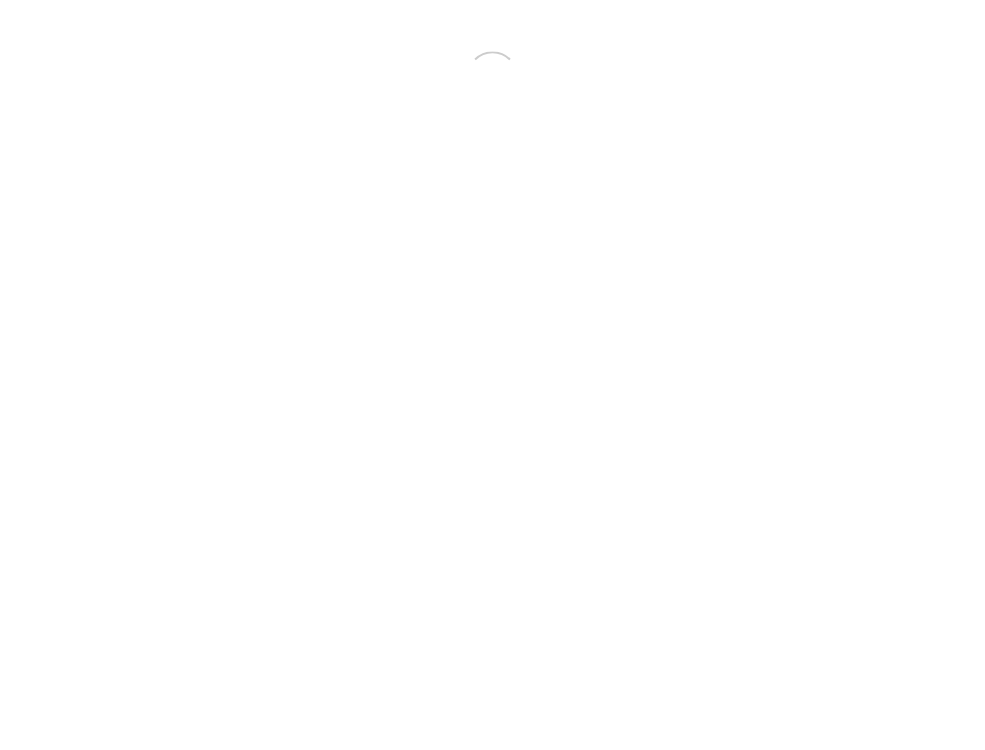 scroll, scrollTop: 0, scrollLeft: 0, axis: both 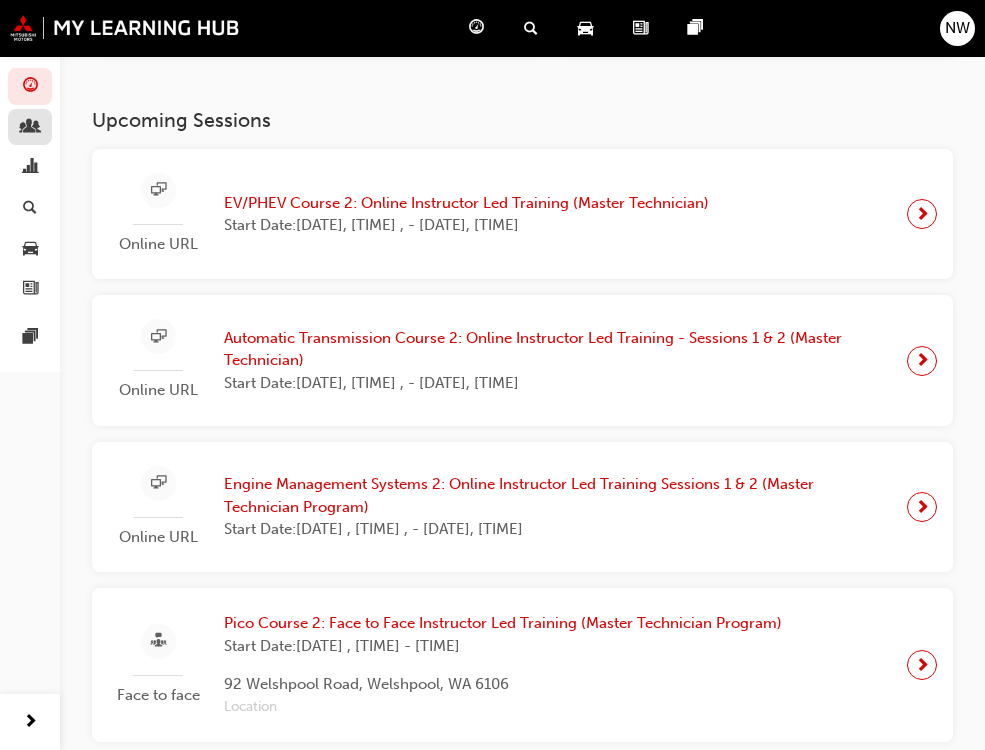 click at bounding box center (30, 127) 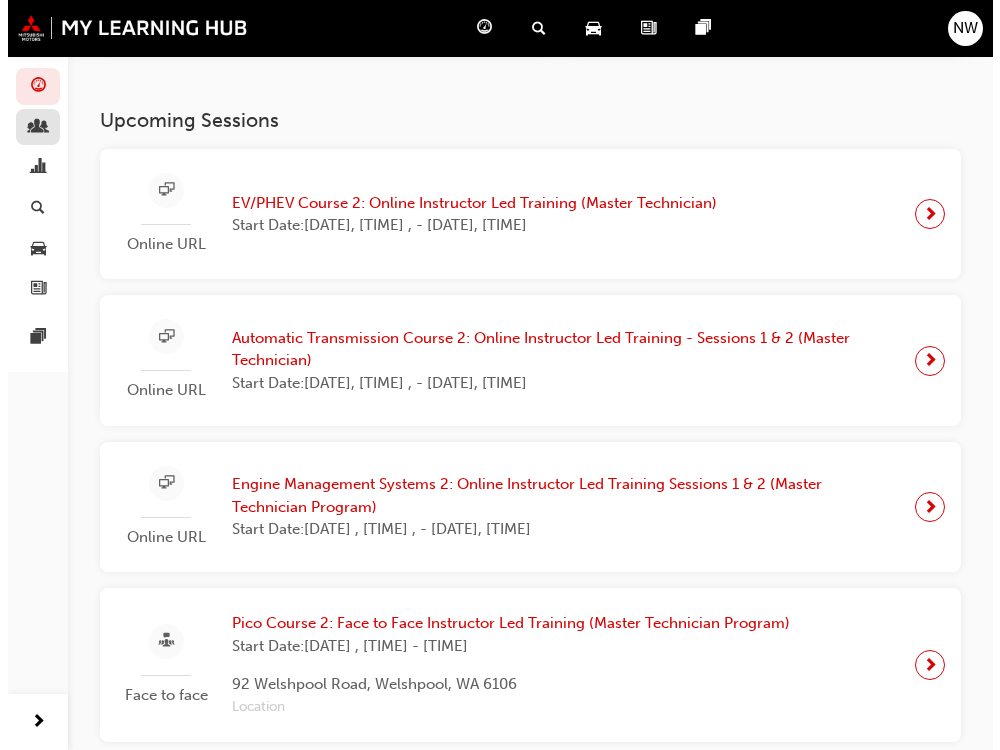 scroll, scrollTop: 0, scrollLeft: 0, axis: both 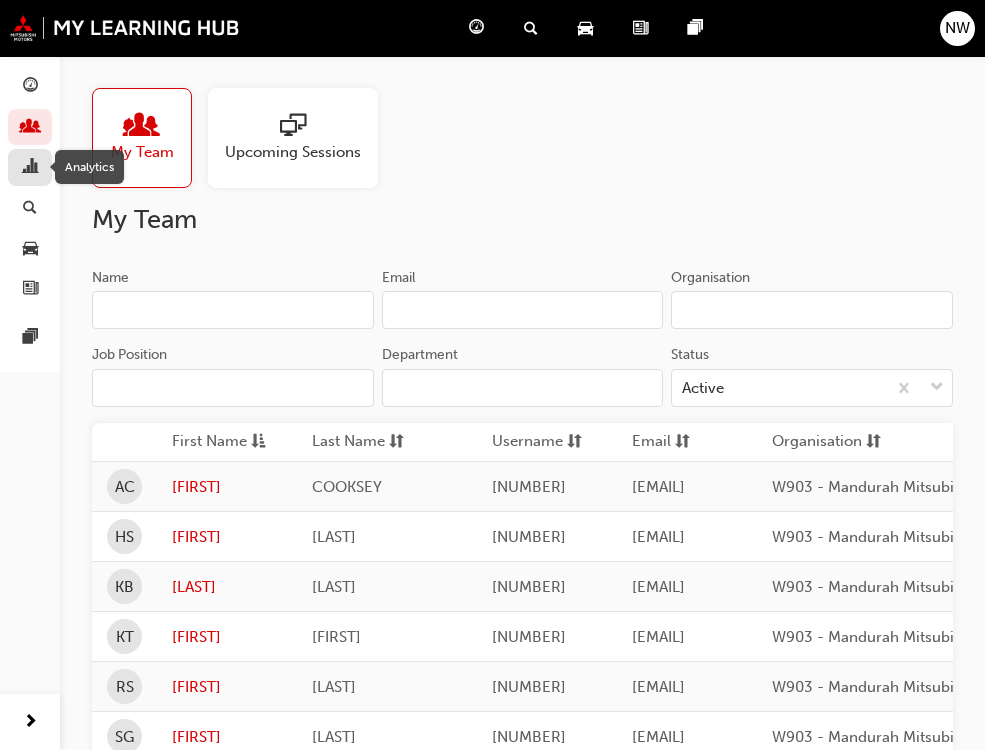 click at bounding box center (30, 168) 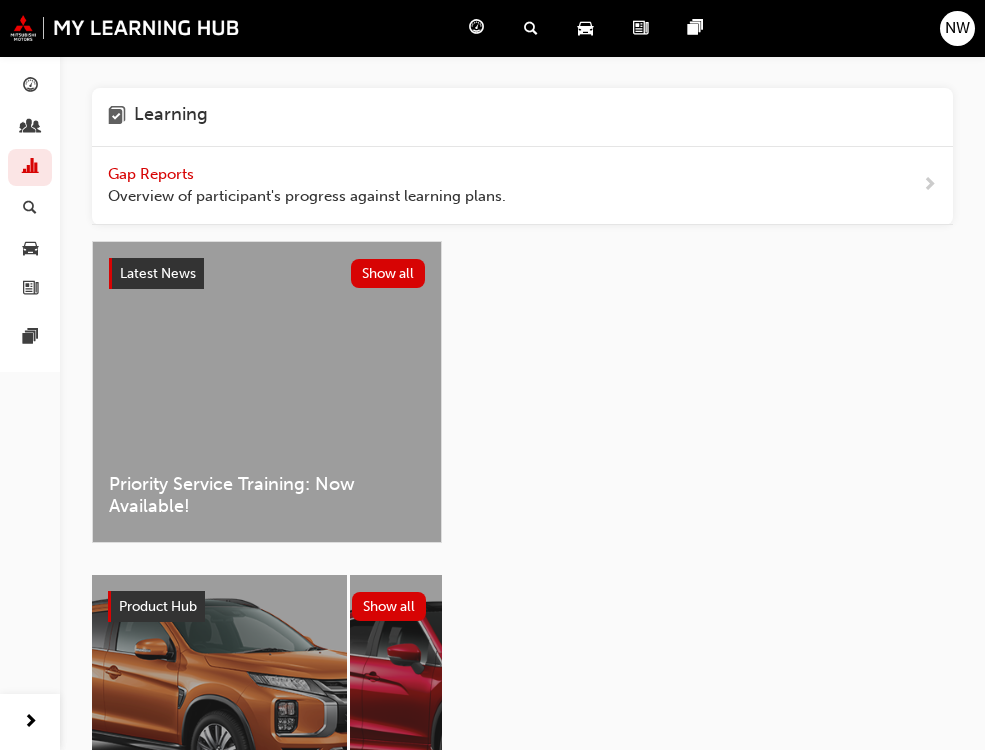 click on "Gap Reports" at bounding box center (153, 174) 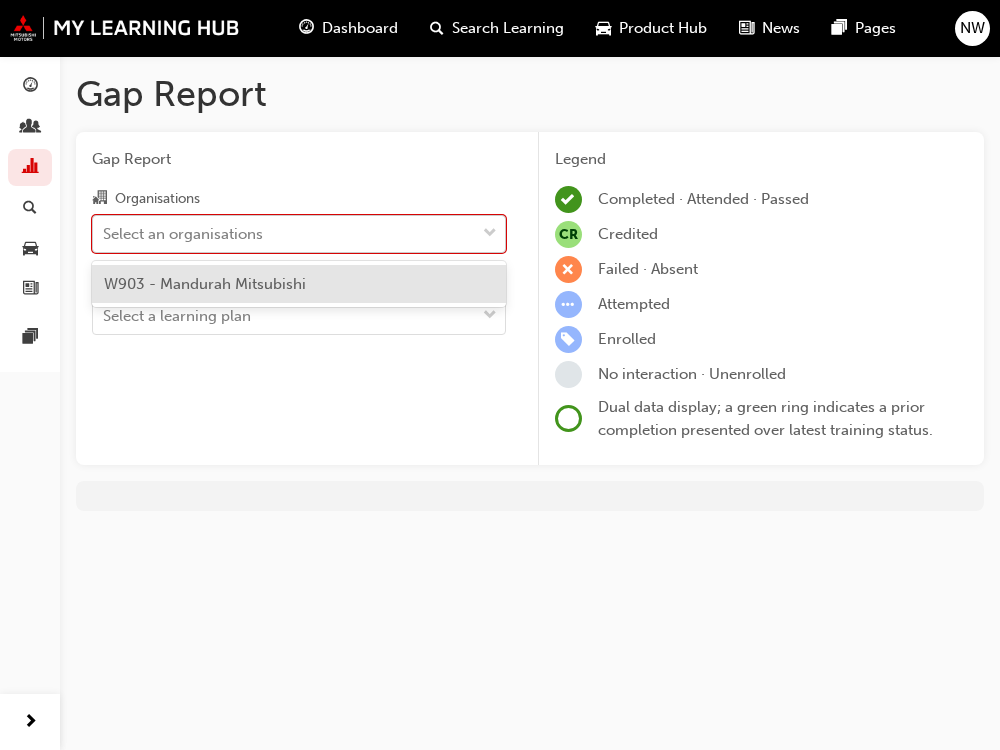 click on "Select an organisations" at bounding box center [284, 233] 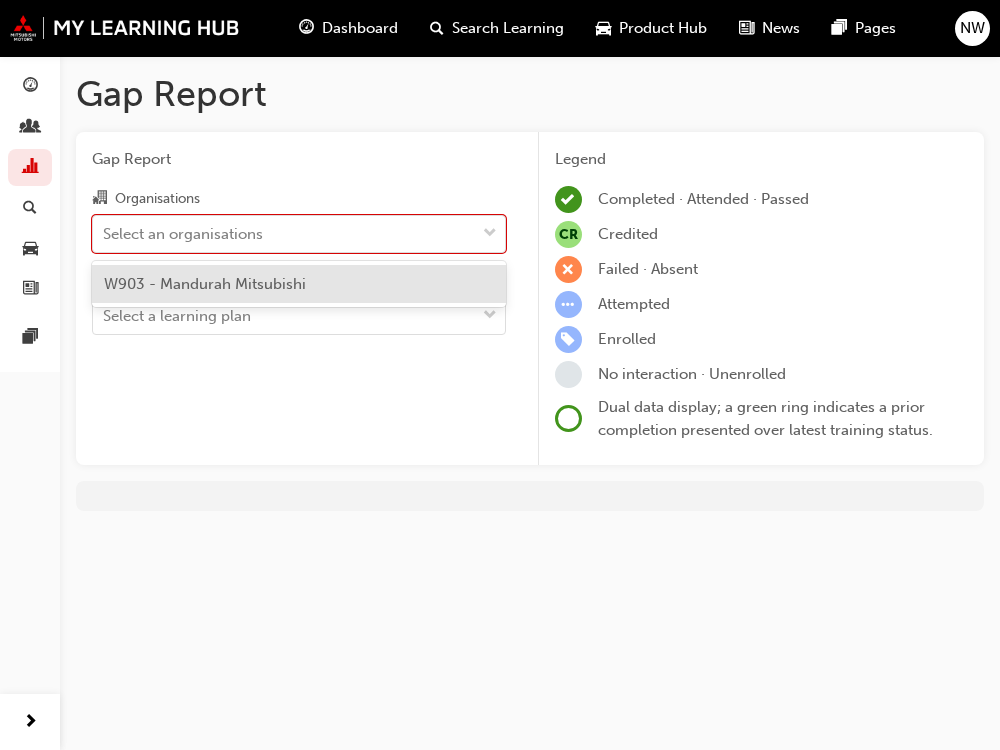 click on "W903 - Mandurah Mitsubishi" at bounding box center [205, 284] 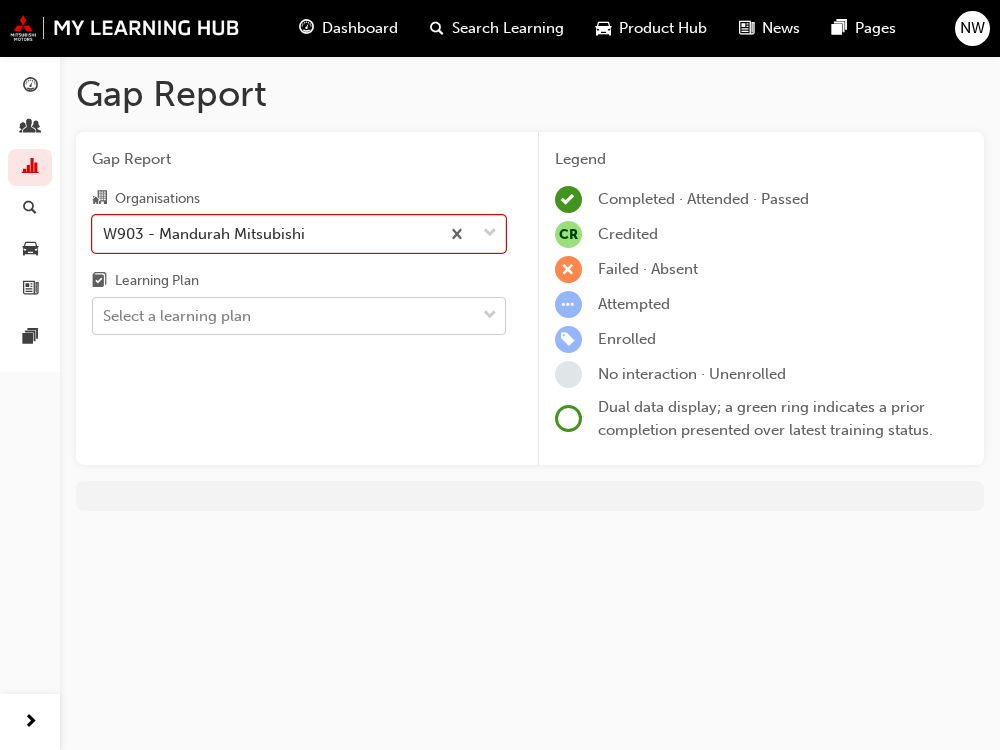 click on "Select a learning plan" at bounding box center (284, 316) 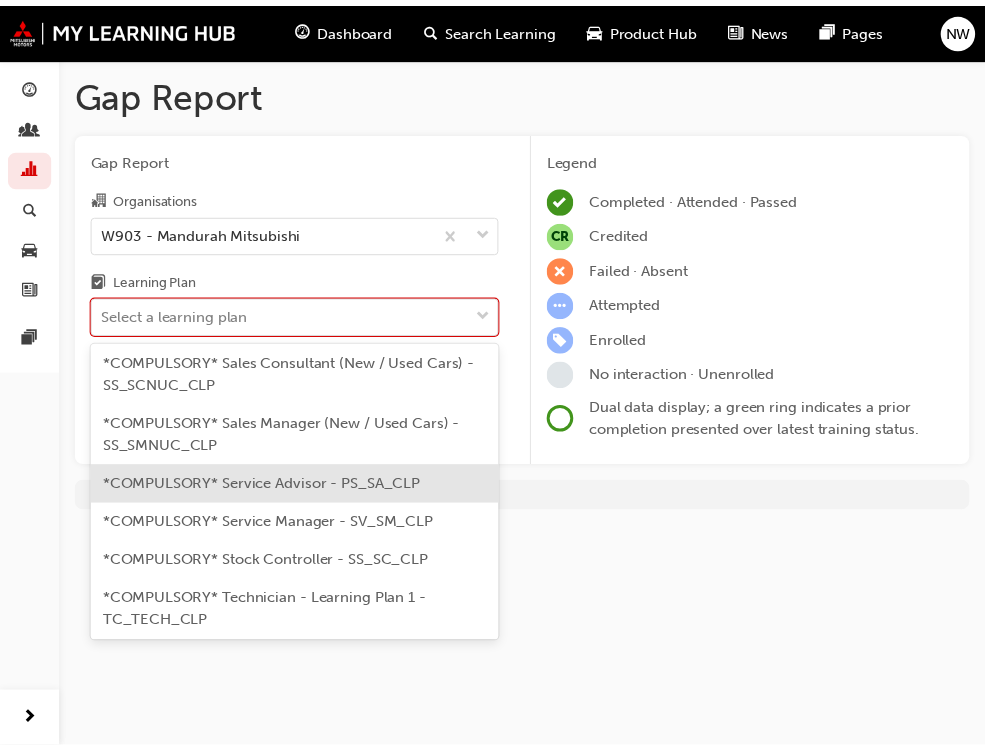 scroll, scrollTop: 900, scrollLeft: 0, axis: vertical 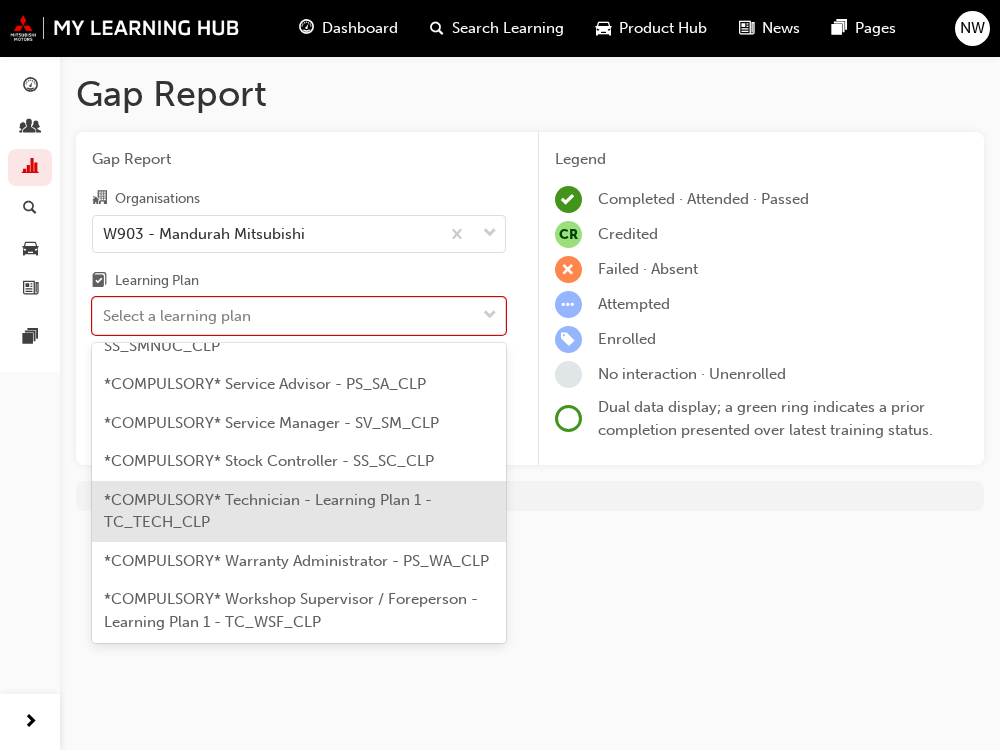 click on "*COMPULSORY* Technician - Learning Plan 1 - TC_TECH_CLP" at bounding box center [268, 511] 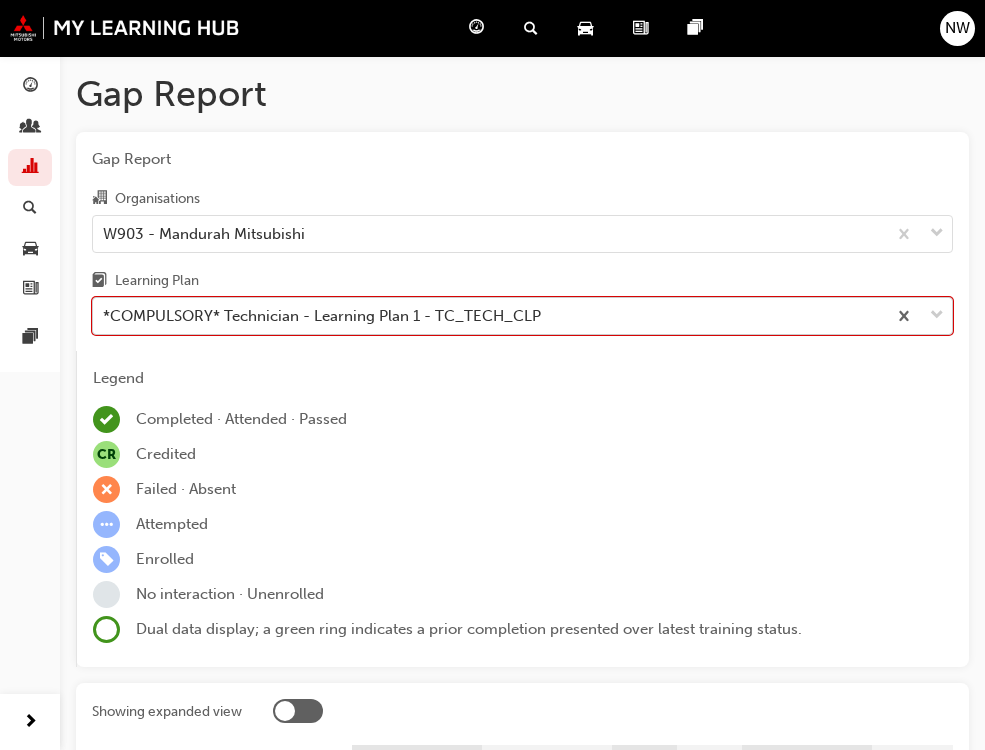click on "*COMPULSORY* Technician - Learning Plan 1 - TC_TECH_CLP" at bounding box center [322, 316] 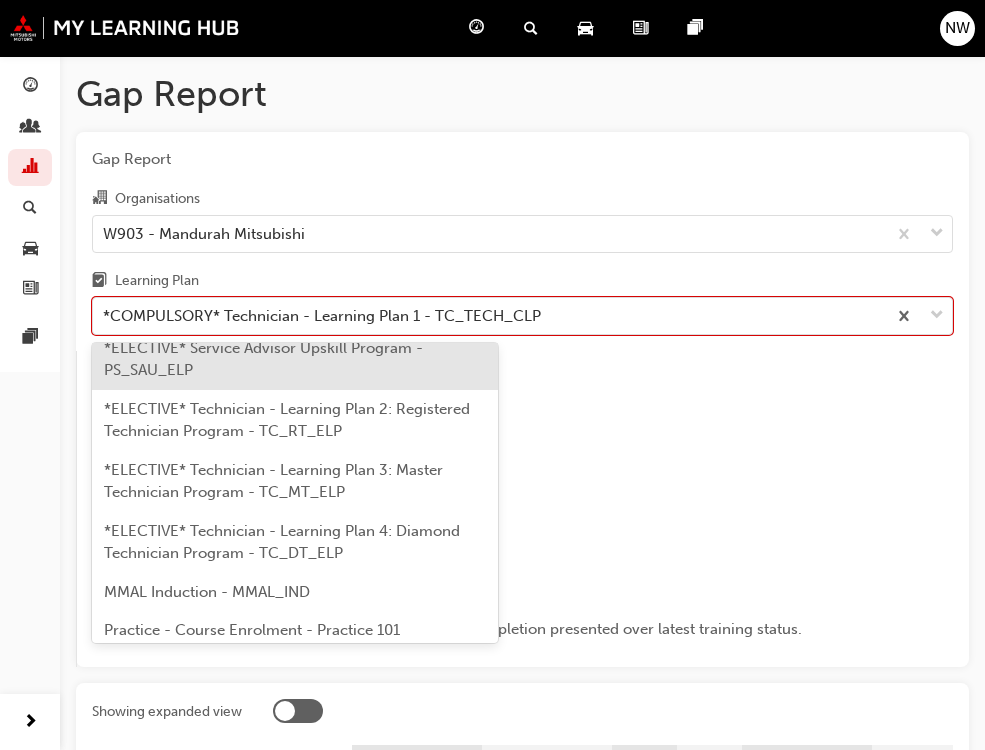 scroll, scrollTop: 1464, scrollLeft: 0, axis: vertical 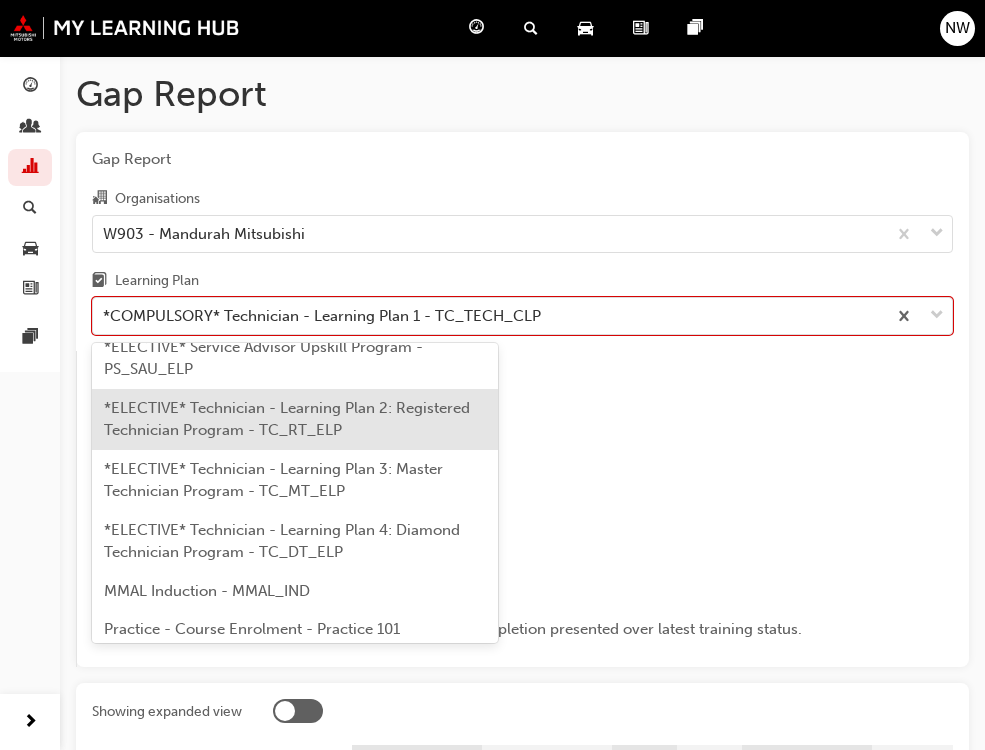 click on "*ELECTIVE* Technician - Learning Plan 2: Registered Technician Program - TC_RT_ELP" at bounding box center [287, 419] 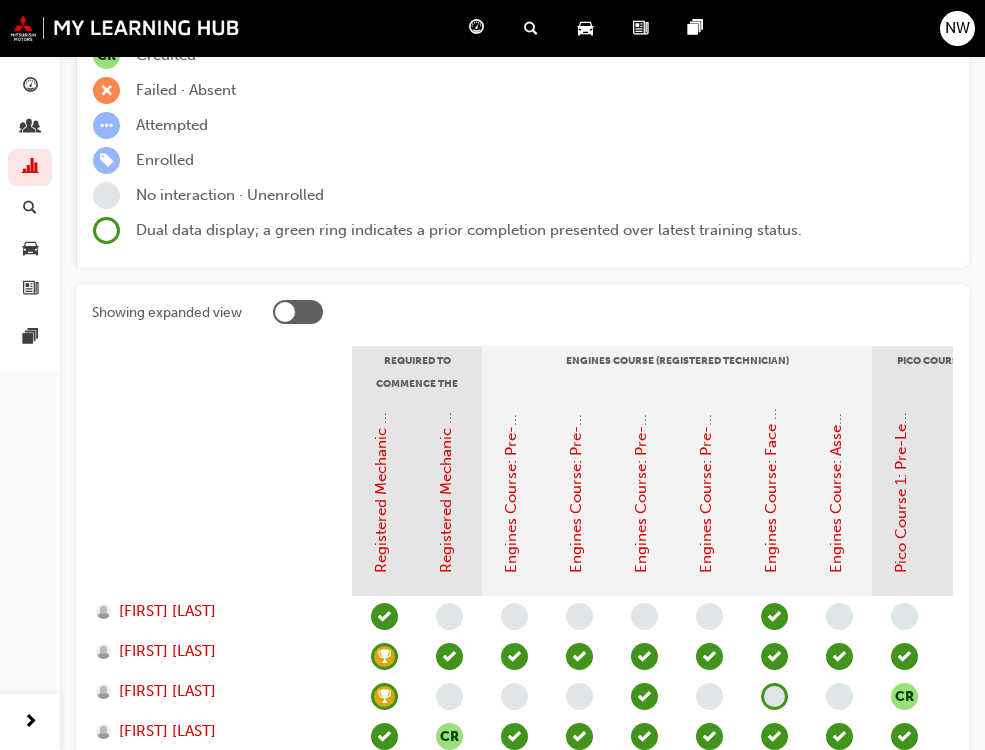 scroll, scrollTop: 400, scrollLeft: 0, axis: vertical 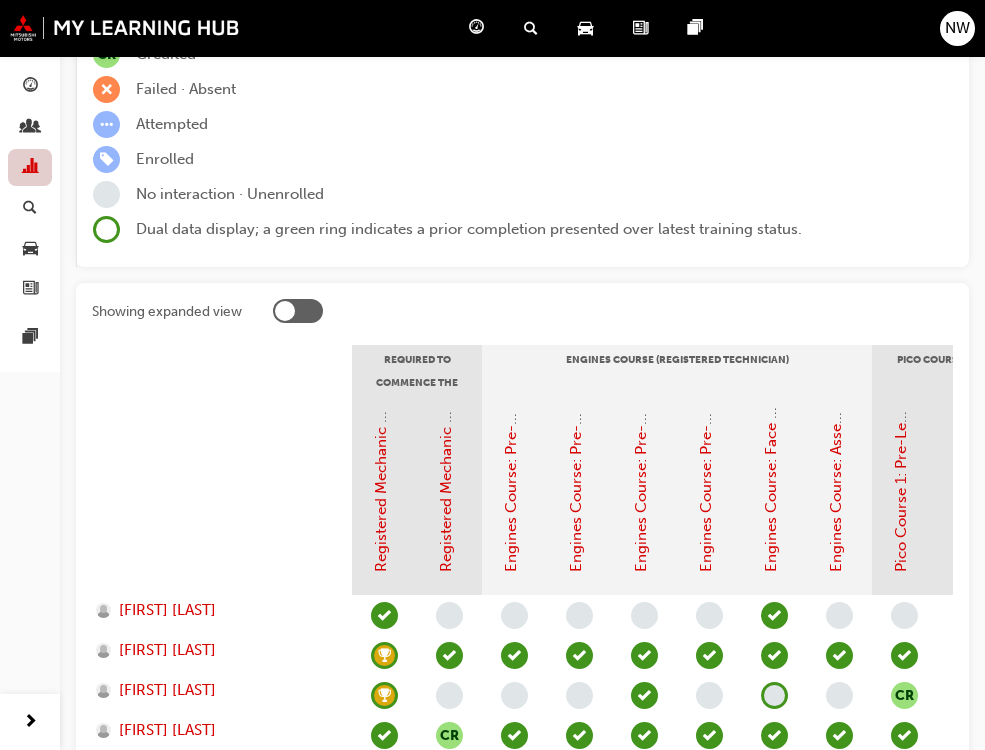click at bounding box center (30, 167) 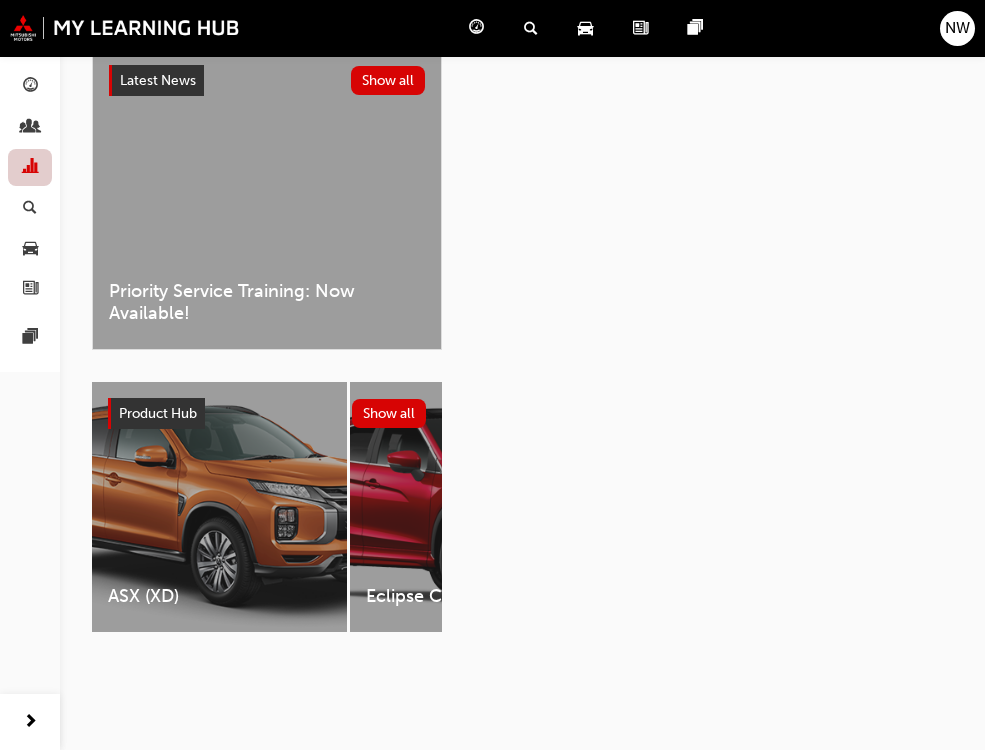 scroll, scrollTop: 48, scrollLeft: 0, axis: vertical 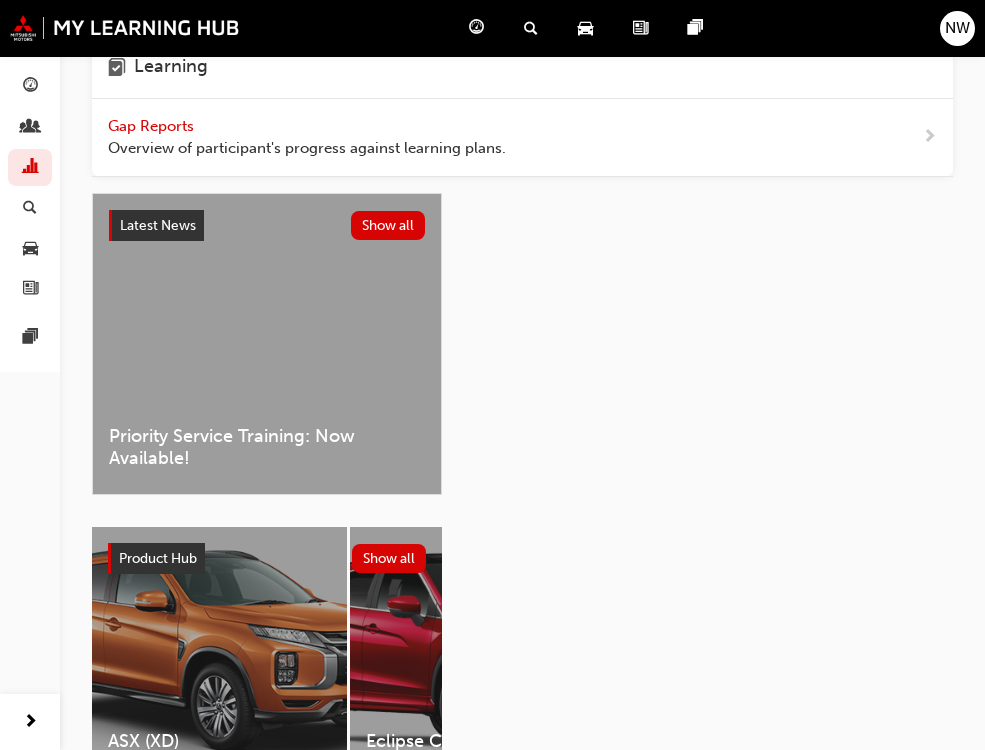 click on "Gap Reports" at bounding box center [153, 126] 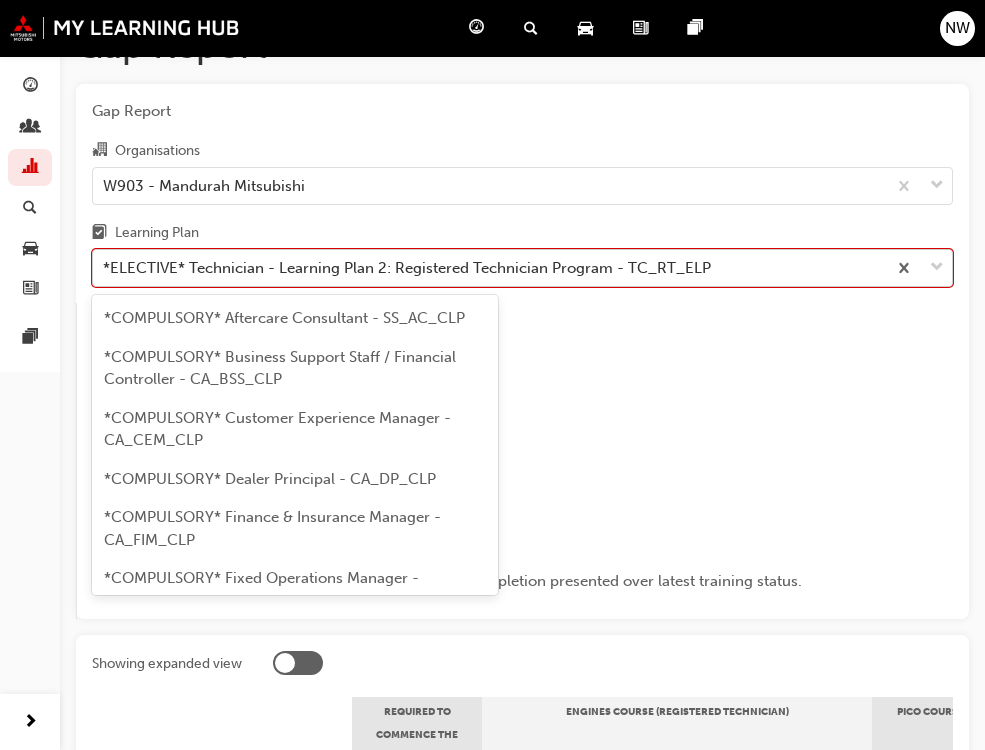 click on "*ELECTIVE* Technician - Learning Plan 2: Registered Technician Program - TC_RT_ELP" at bounding box center (407, 268) 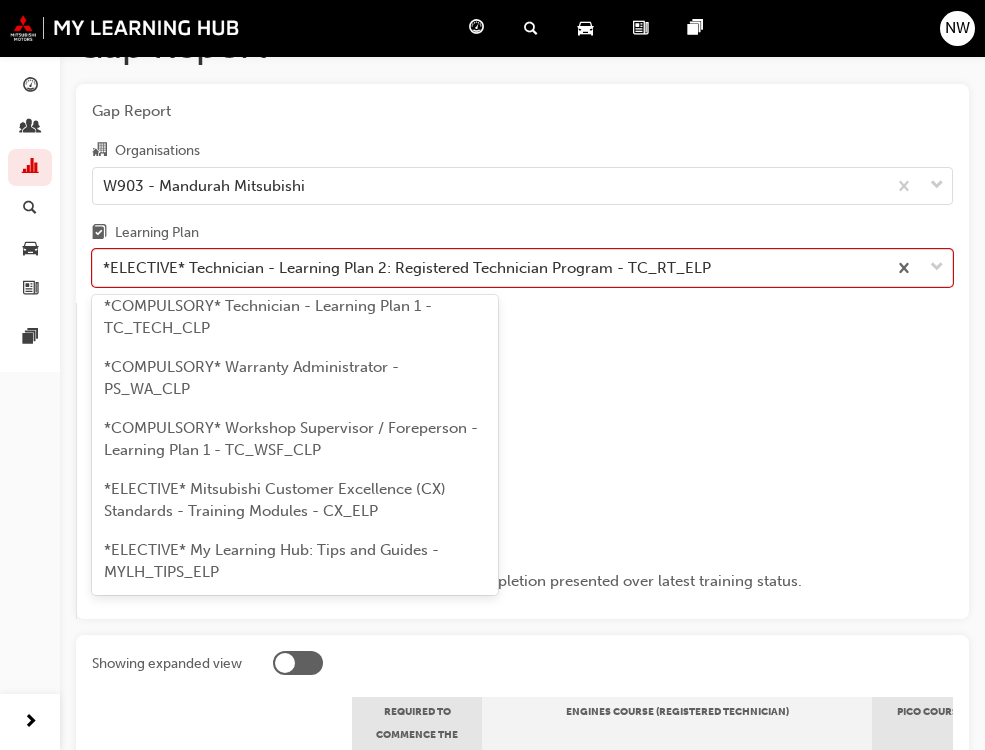 scroll, scrollTop: 991, scrollLeft: 0, axis: vertical 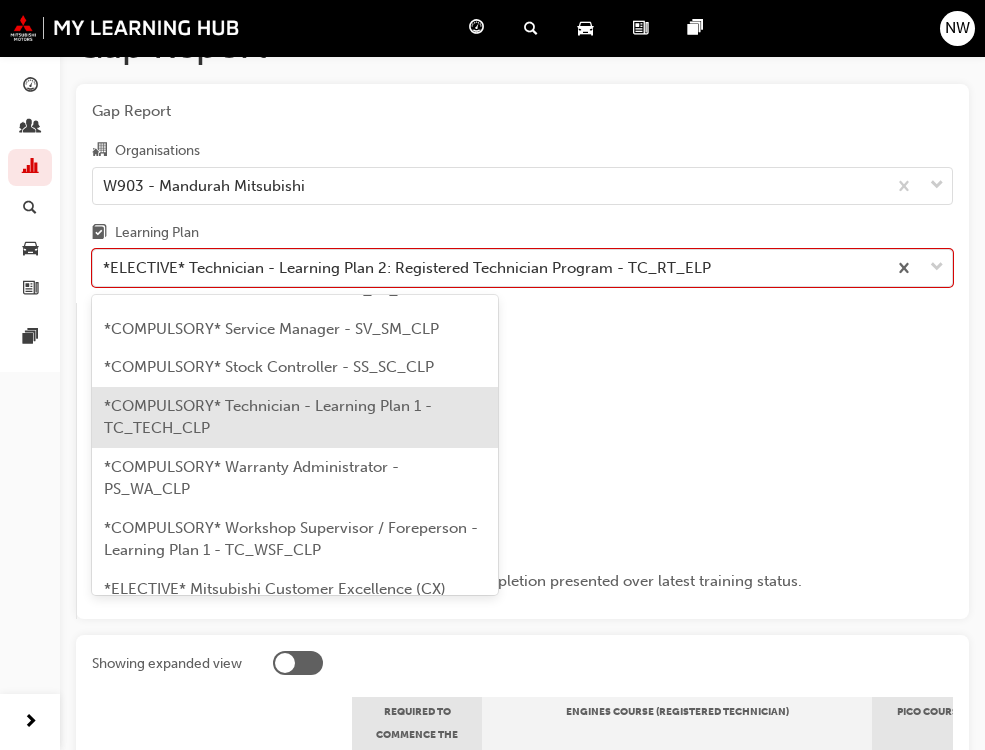 click on "*COMPULSORY* Technician - Learning Plan 1 - TC_TECH_CLP" at bounding box center (295, 417) 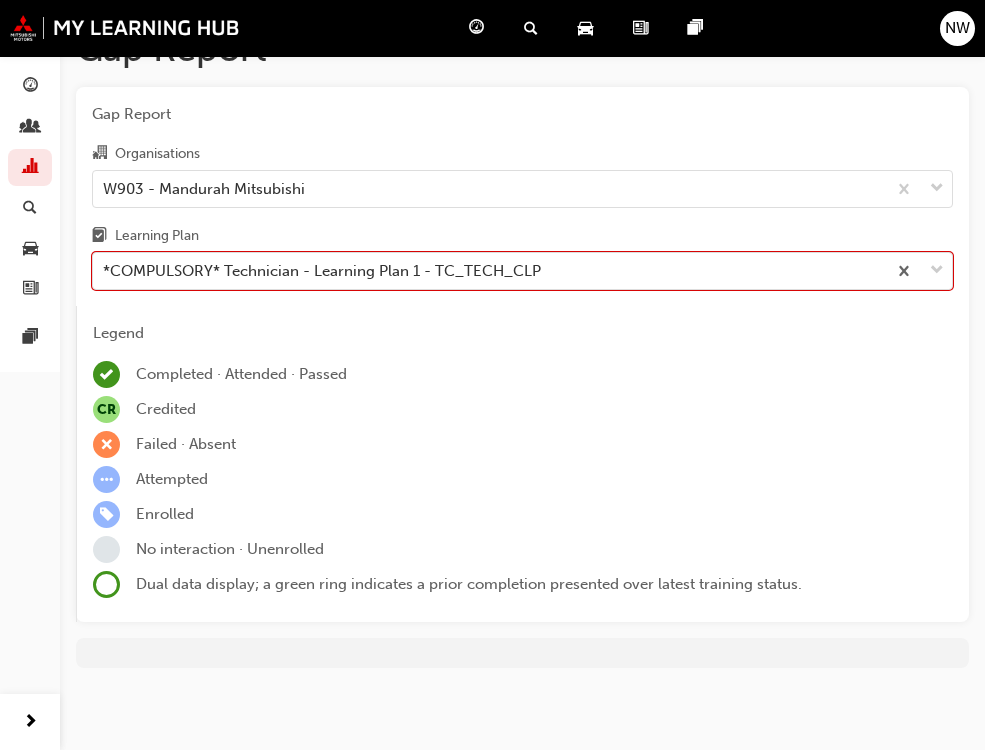 scroll, scrollTop: 0, scrollLeft: 0, axis: both 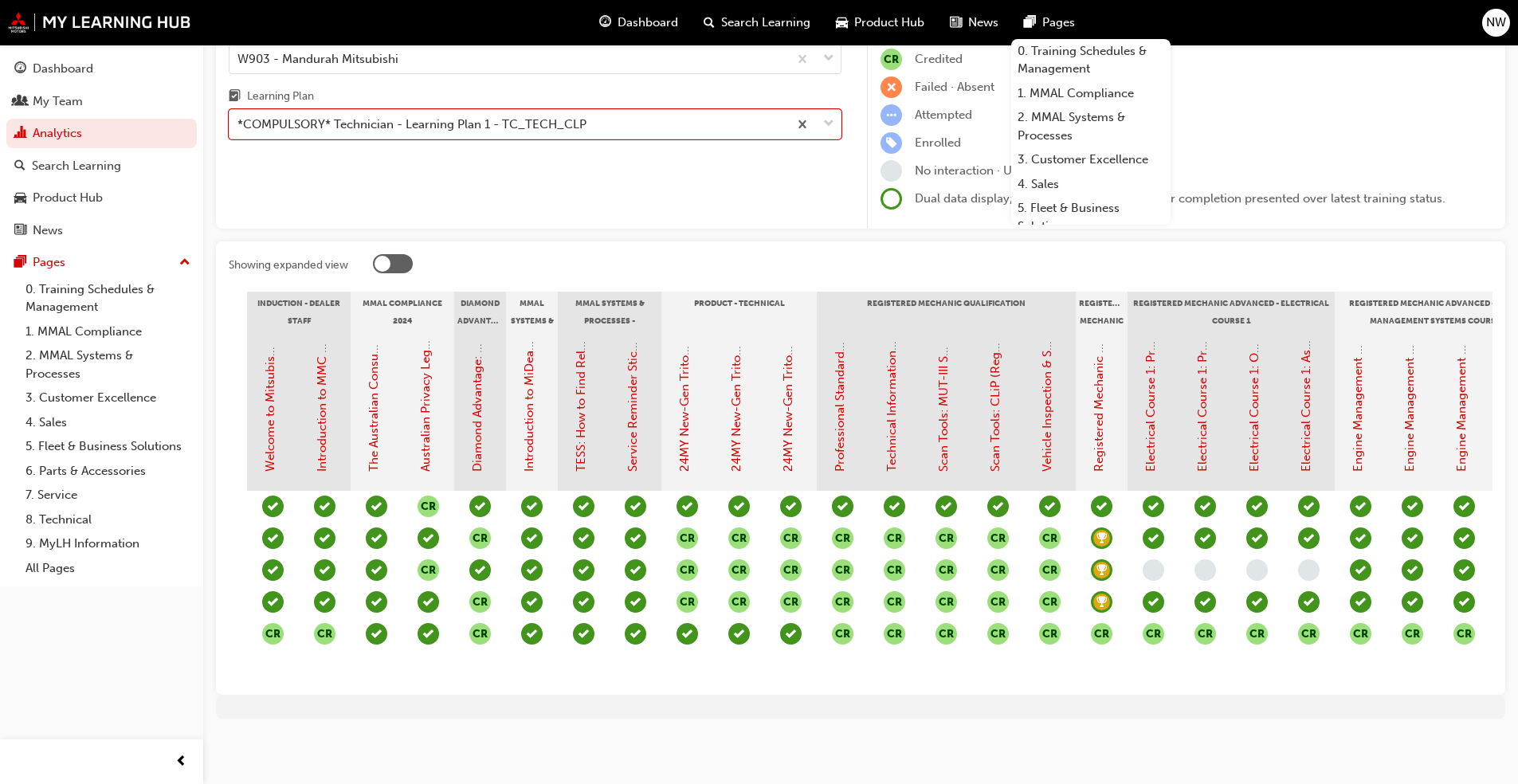 click at bounding box center (1153, 570) 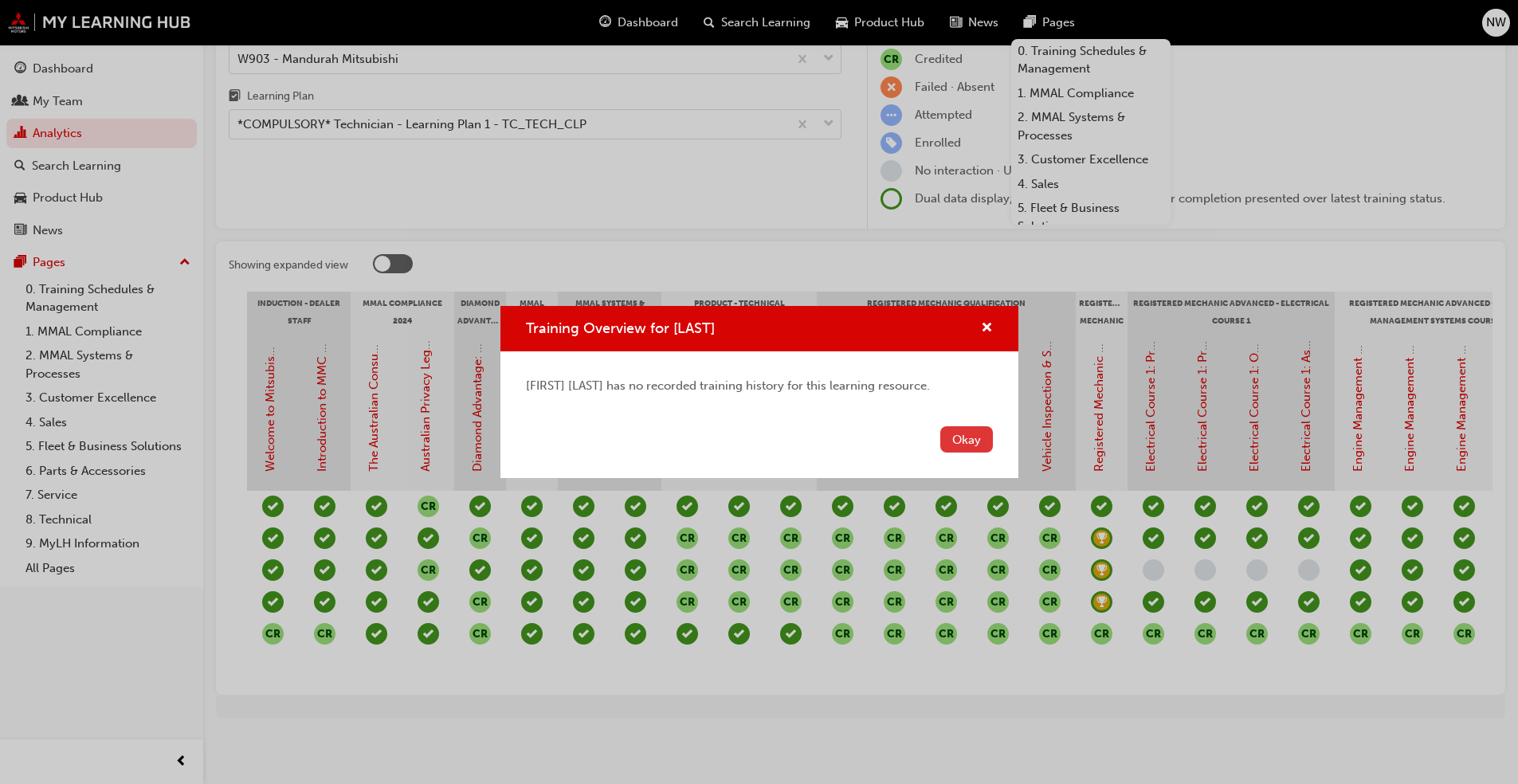 click on "Okay" at bounding box center (967, 439) 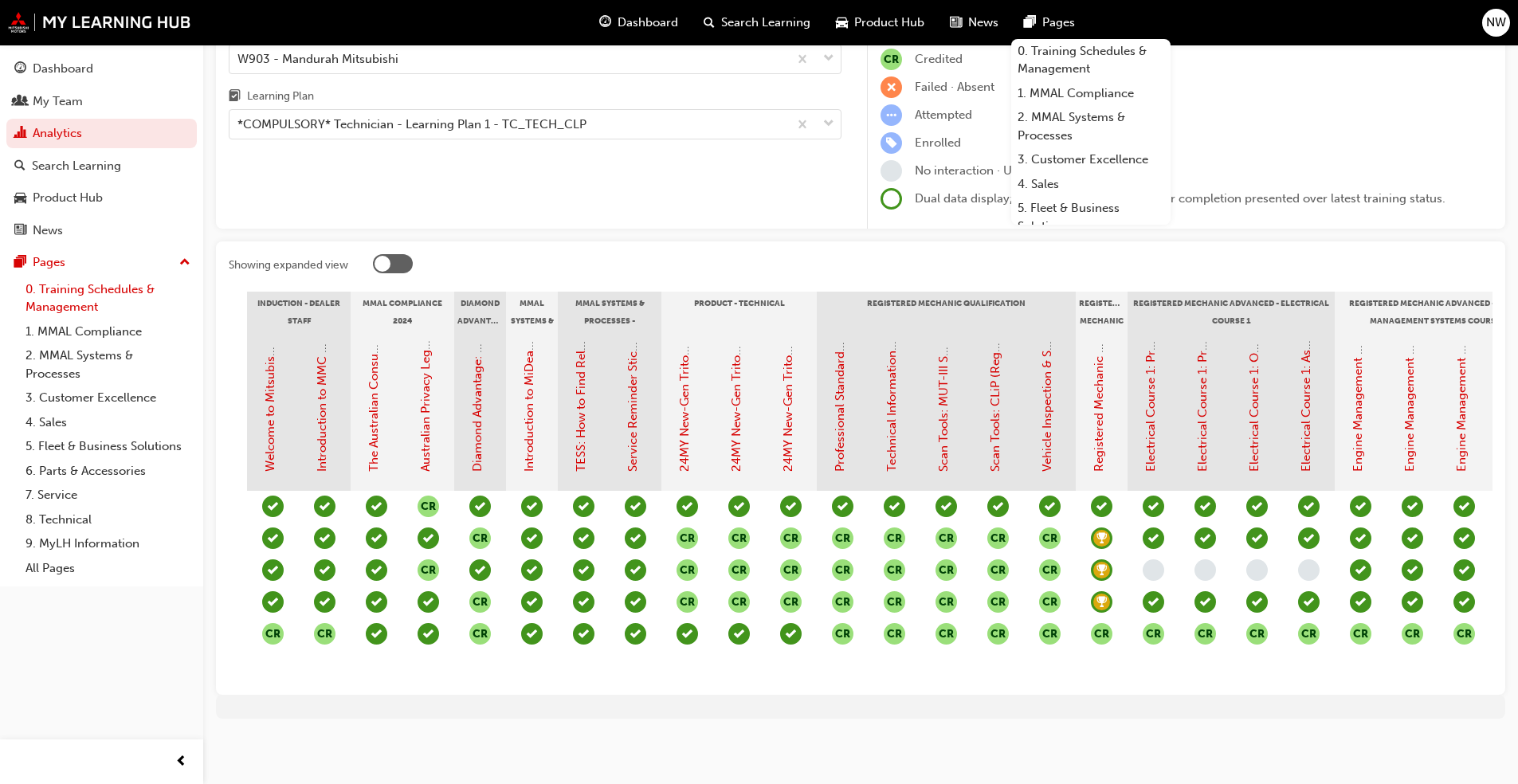 click on "0. Training Schedules & Management" at bounding box center (108, 298) 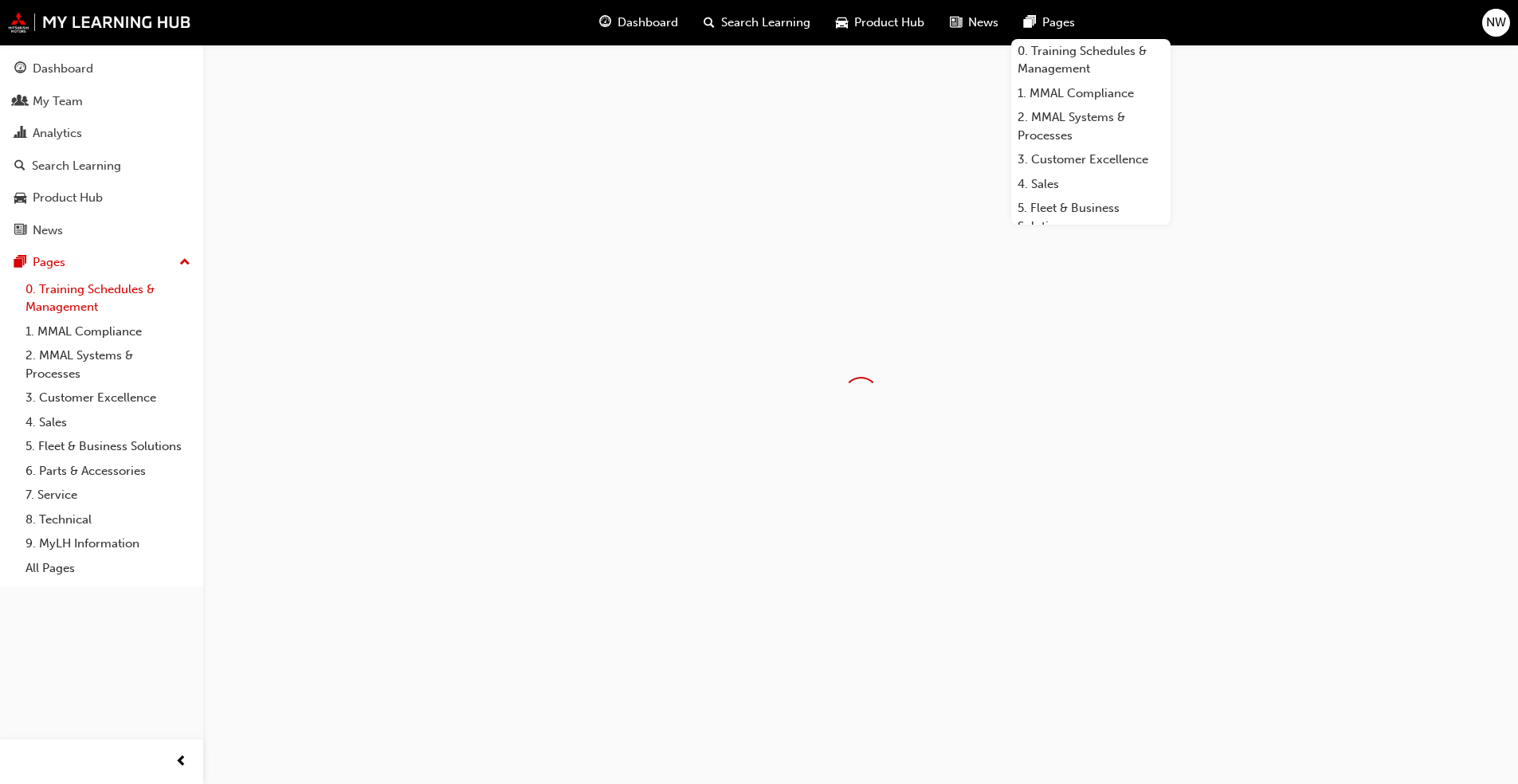 scroll, scrollTop: 0, scrollLeft: 0, axis: both 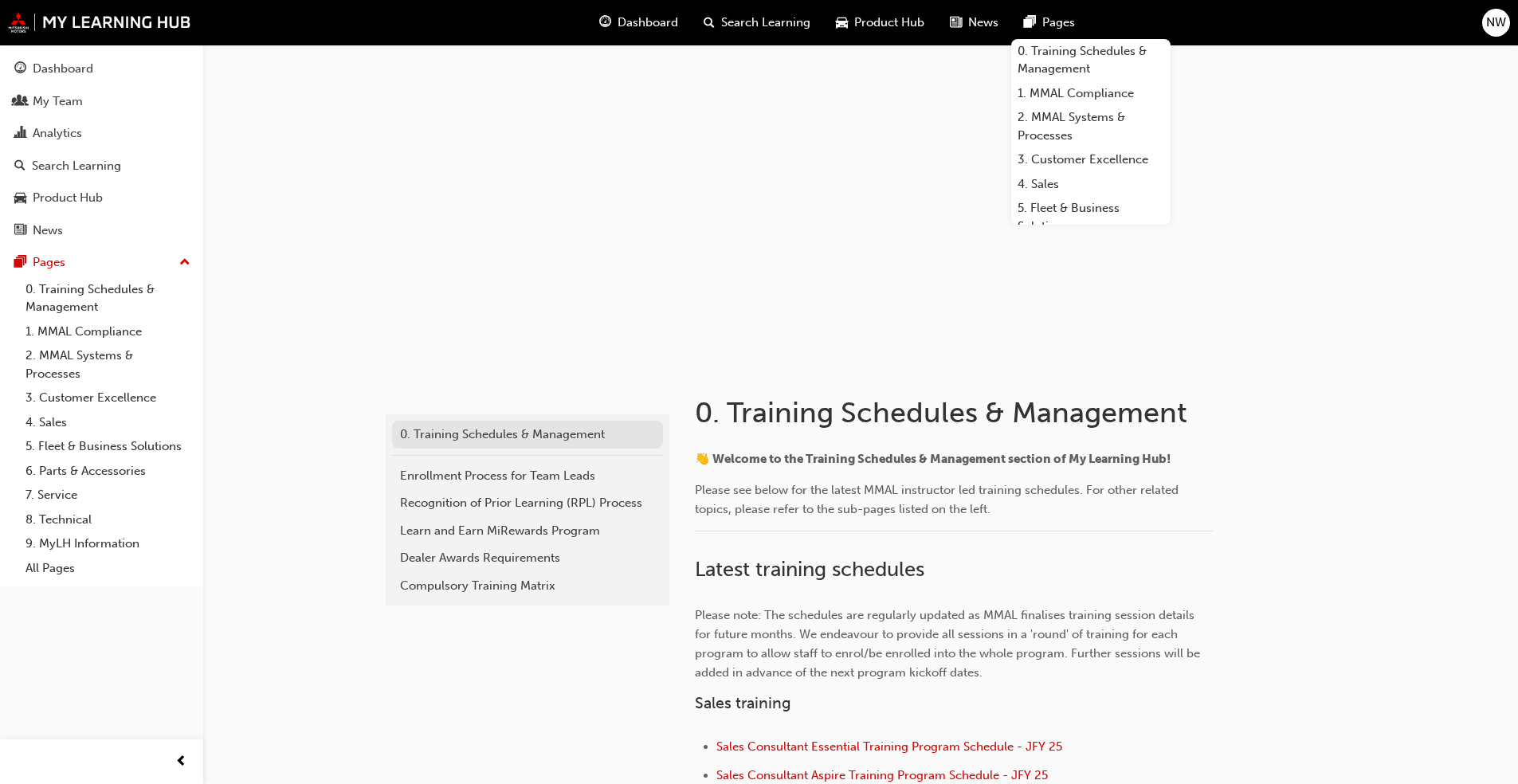 click on "0. Training Schedules & Management" at bounding box center [528, 434] 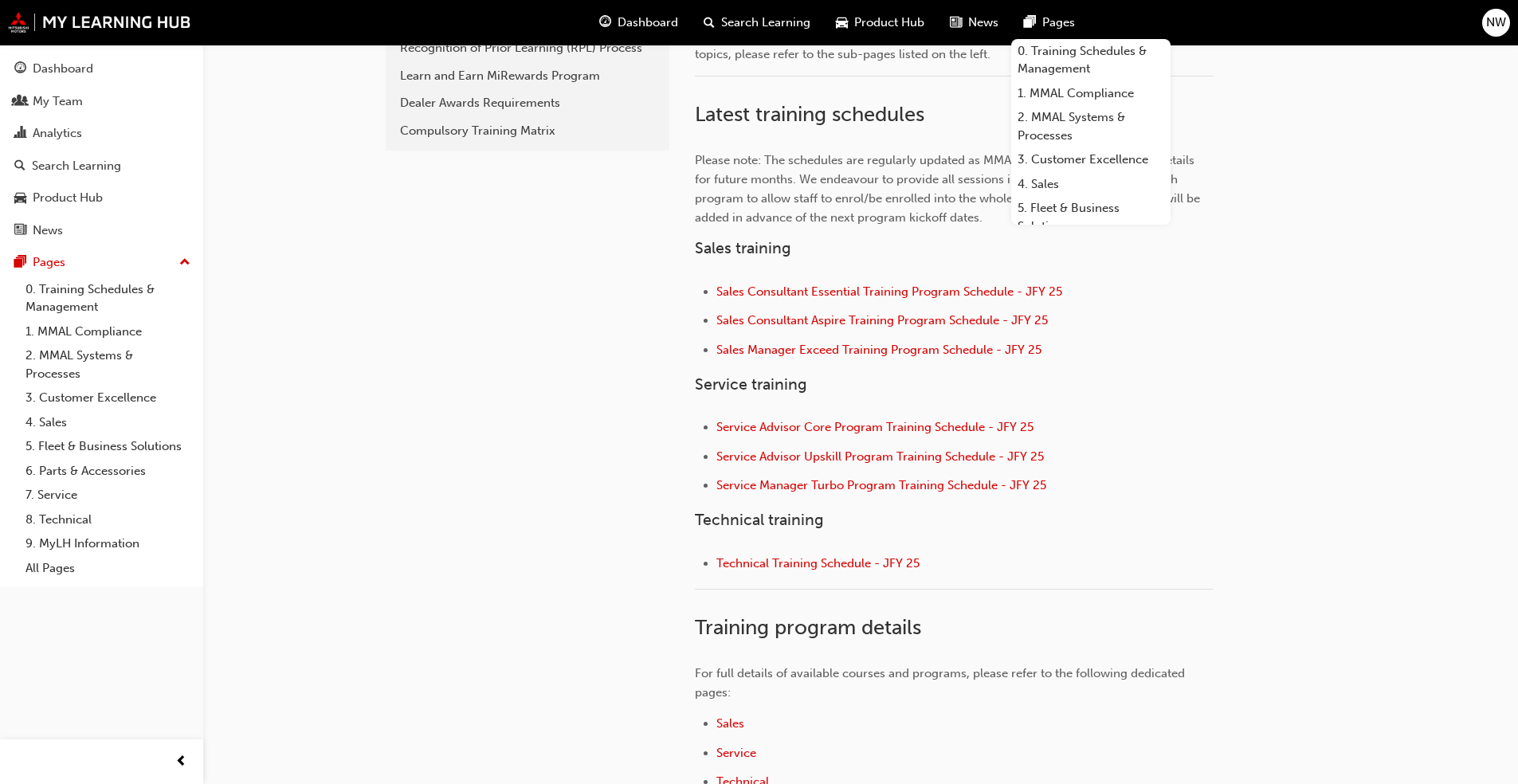 scroll, scrollTop: 478, scrollLeft: 0, axis: vertical 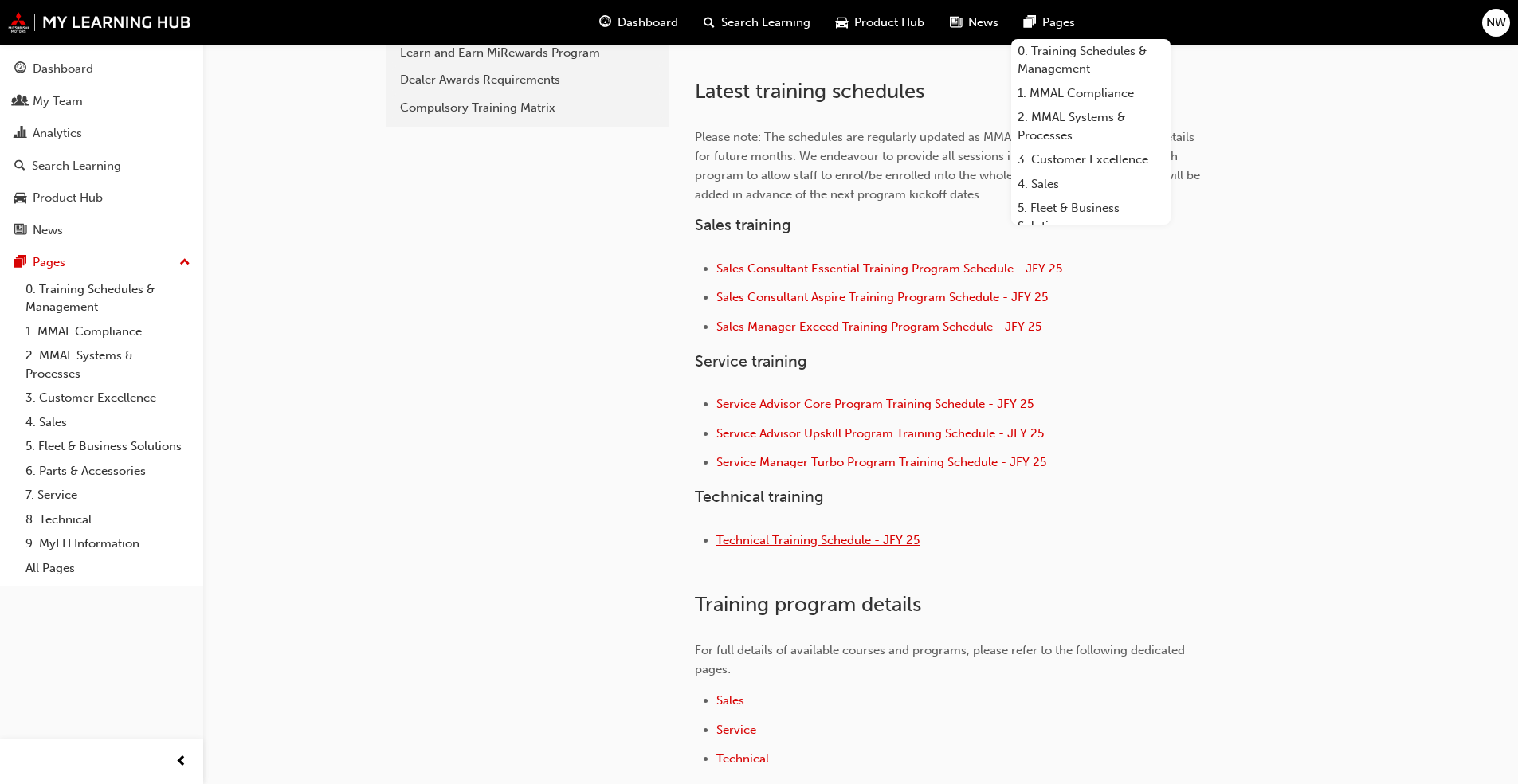 click on "Technical Training Schedule - JFY 25" at bounding box center [818, 540] 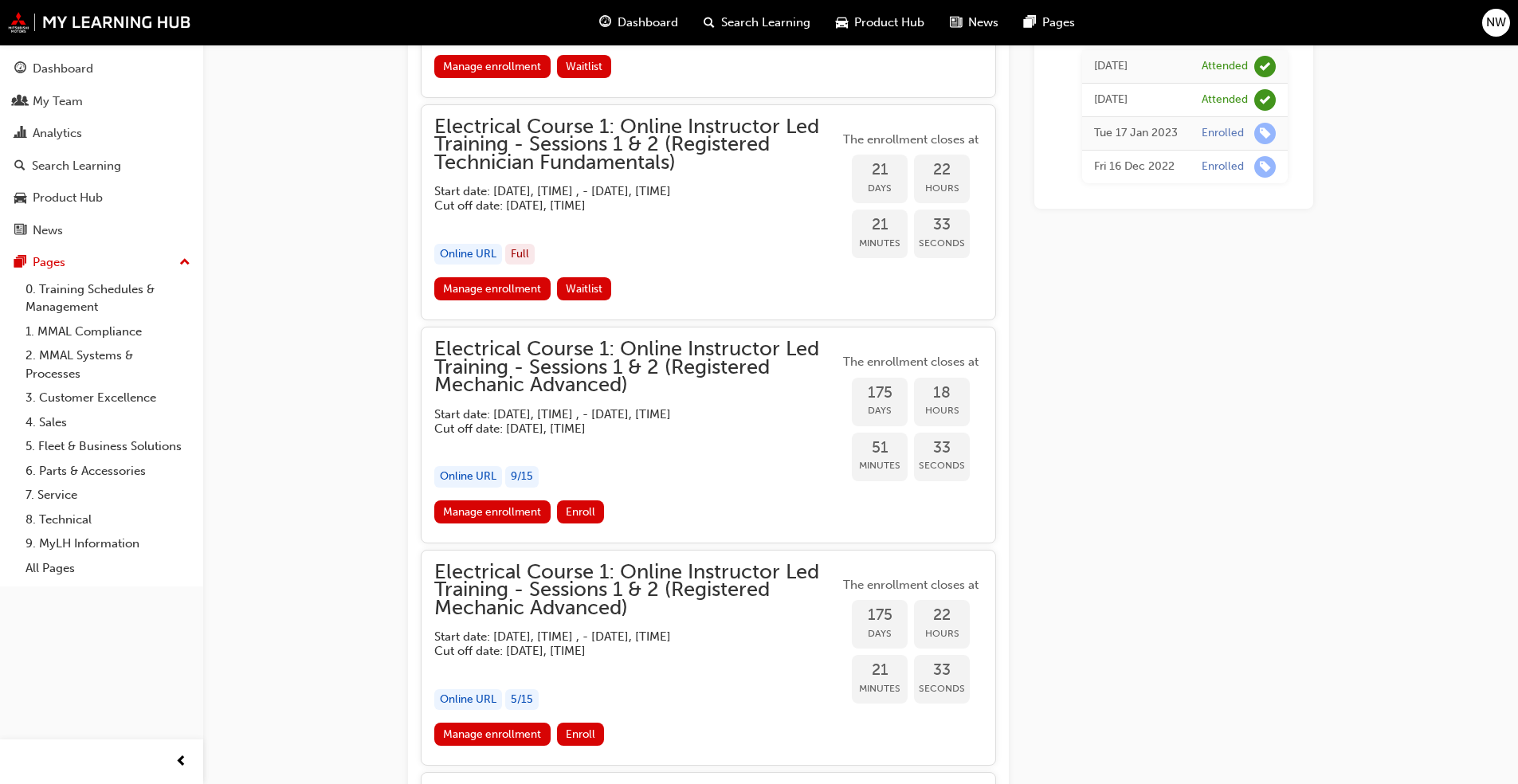 scroll, scrollTop: 1593, scrollLeft: 0, axis: vertical 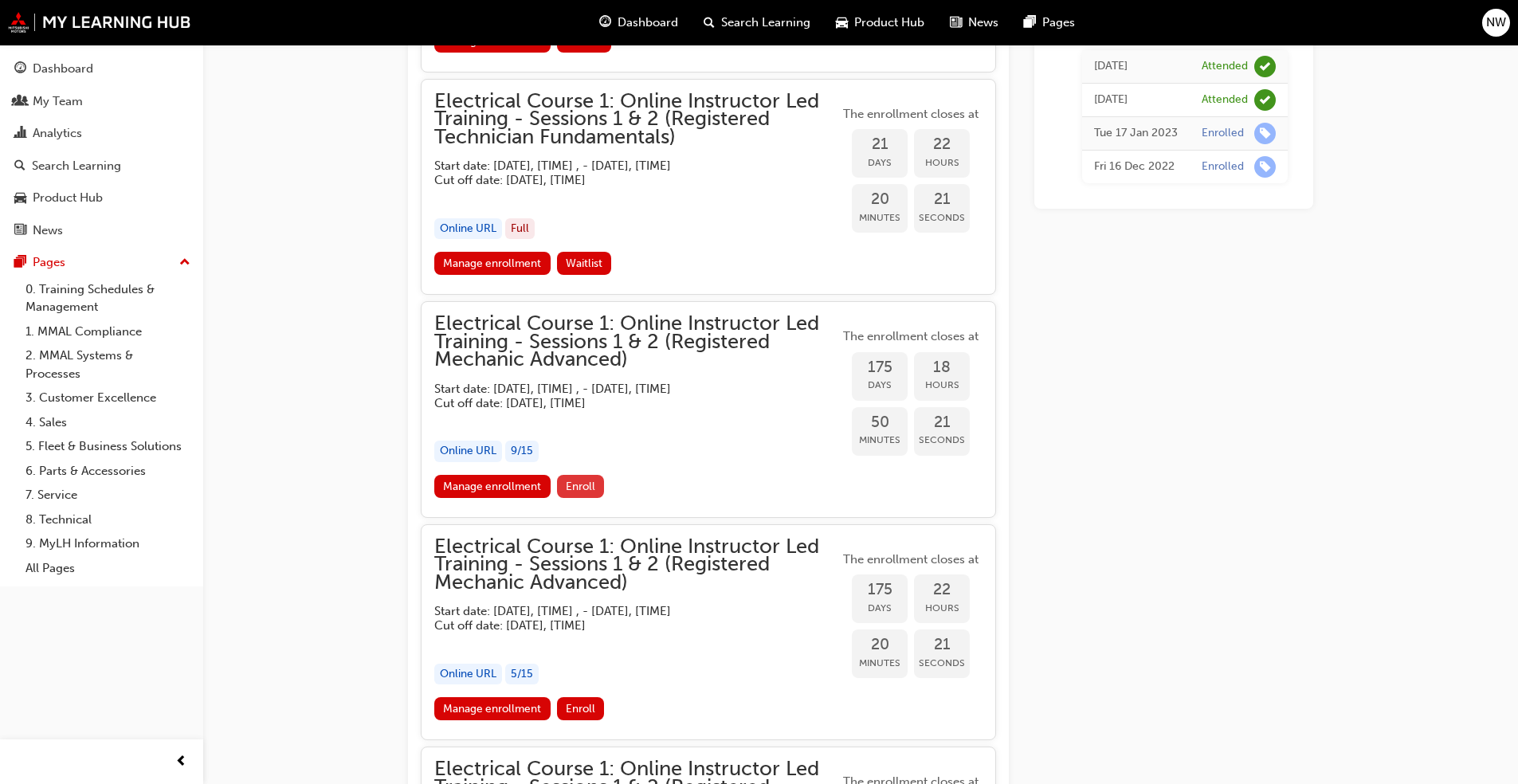 click on "Enroll" at bounding box center (580, 486) 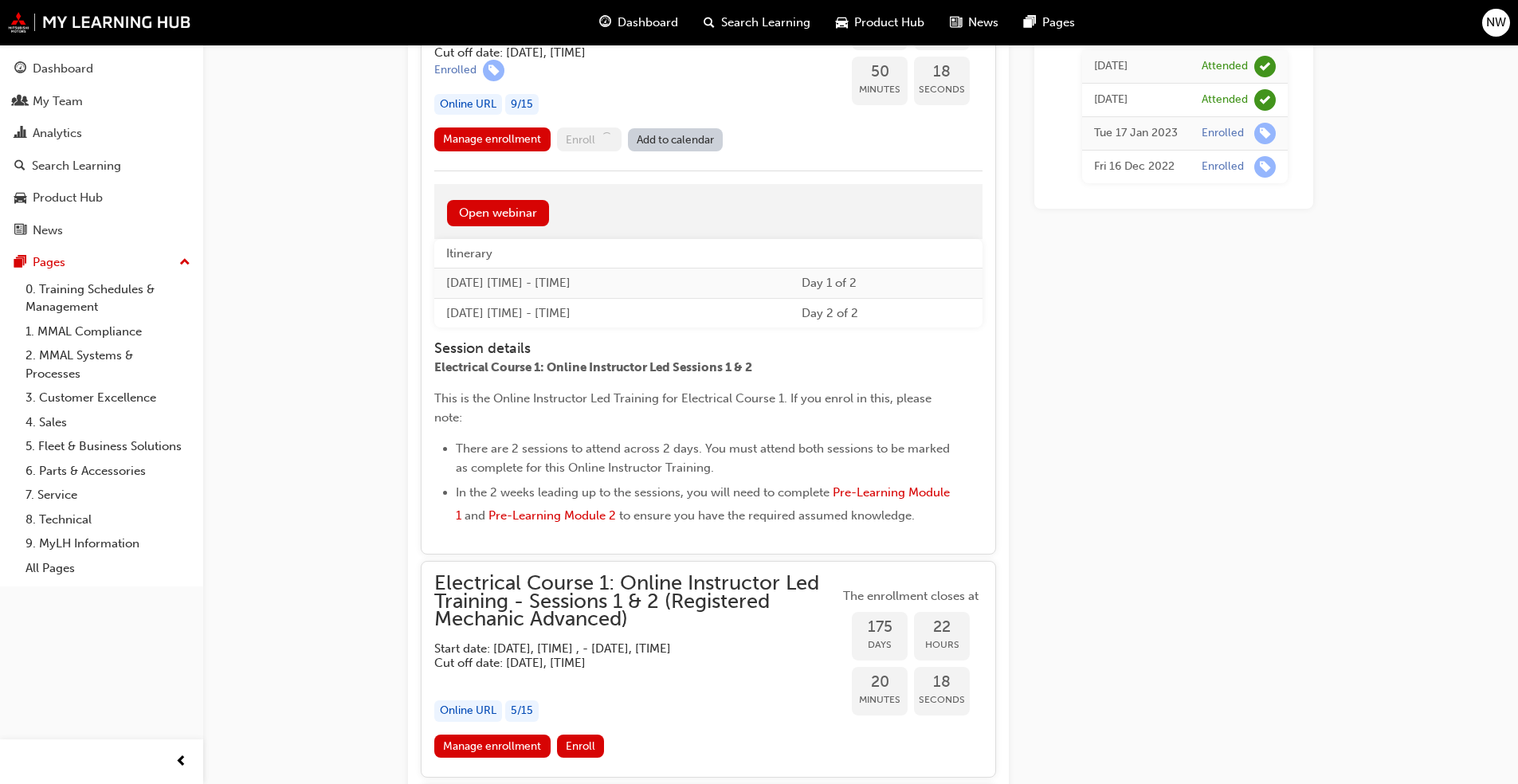 scroll, scrollTop: 1992, scrollLeft: 0, axis: vertical 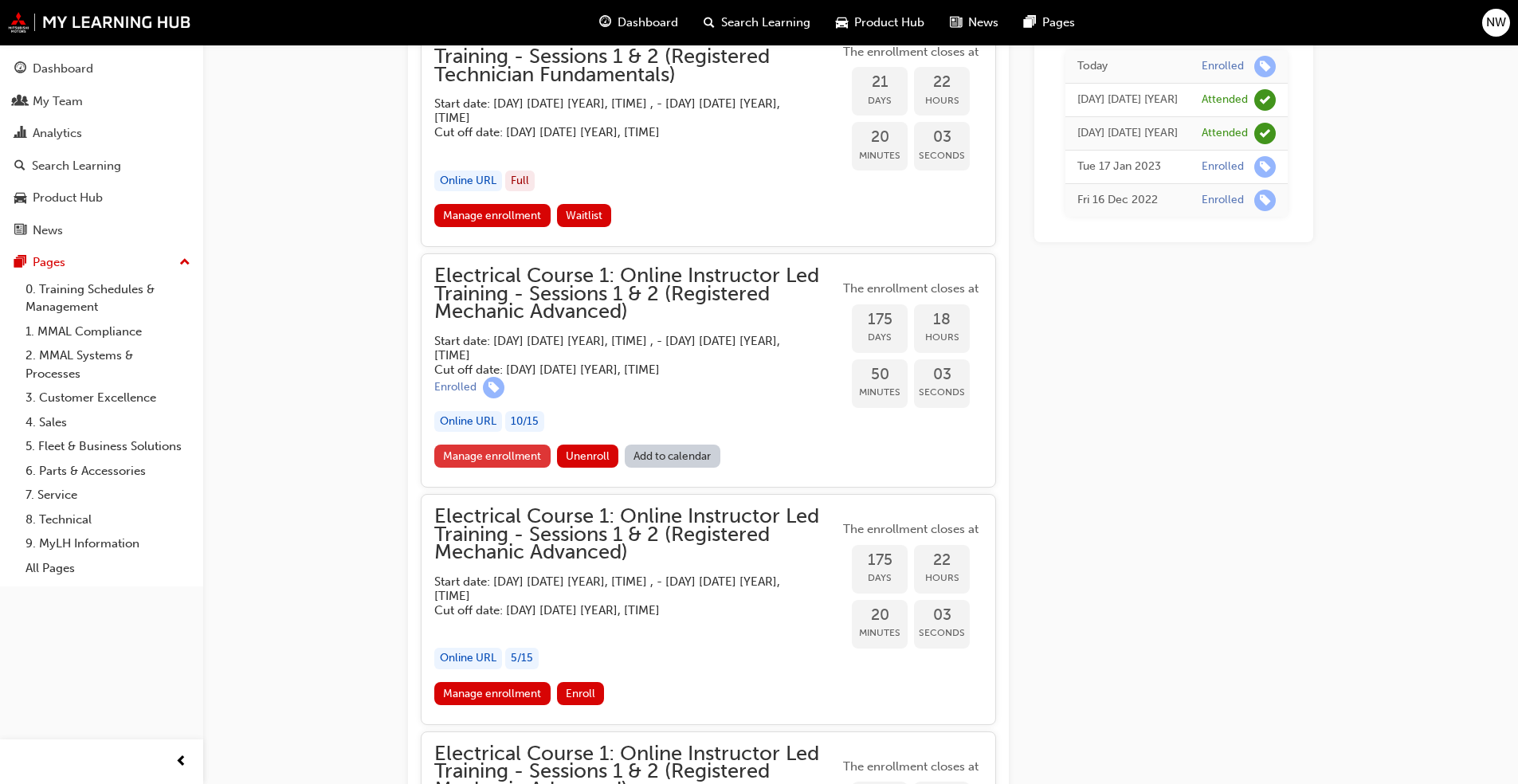 click on "Manage enrollment" at bounding box center (492, 456) 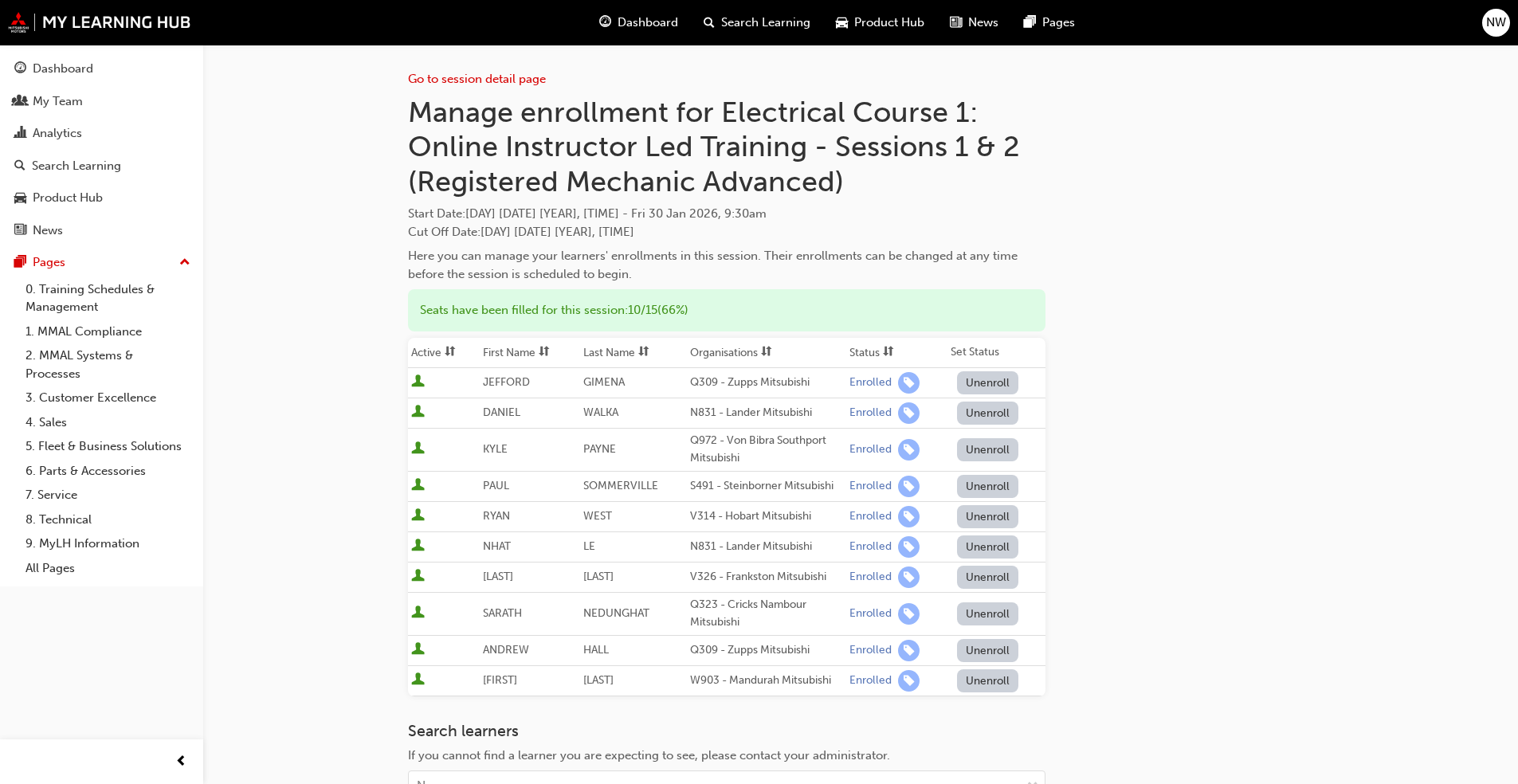 click on "Unenroll" at bounding box center (988, 680) 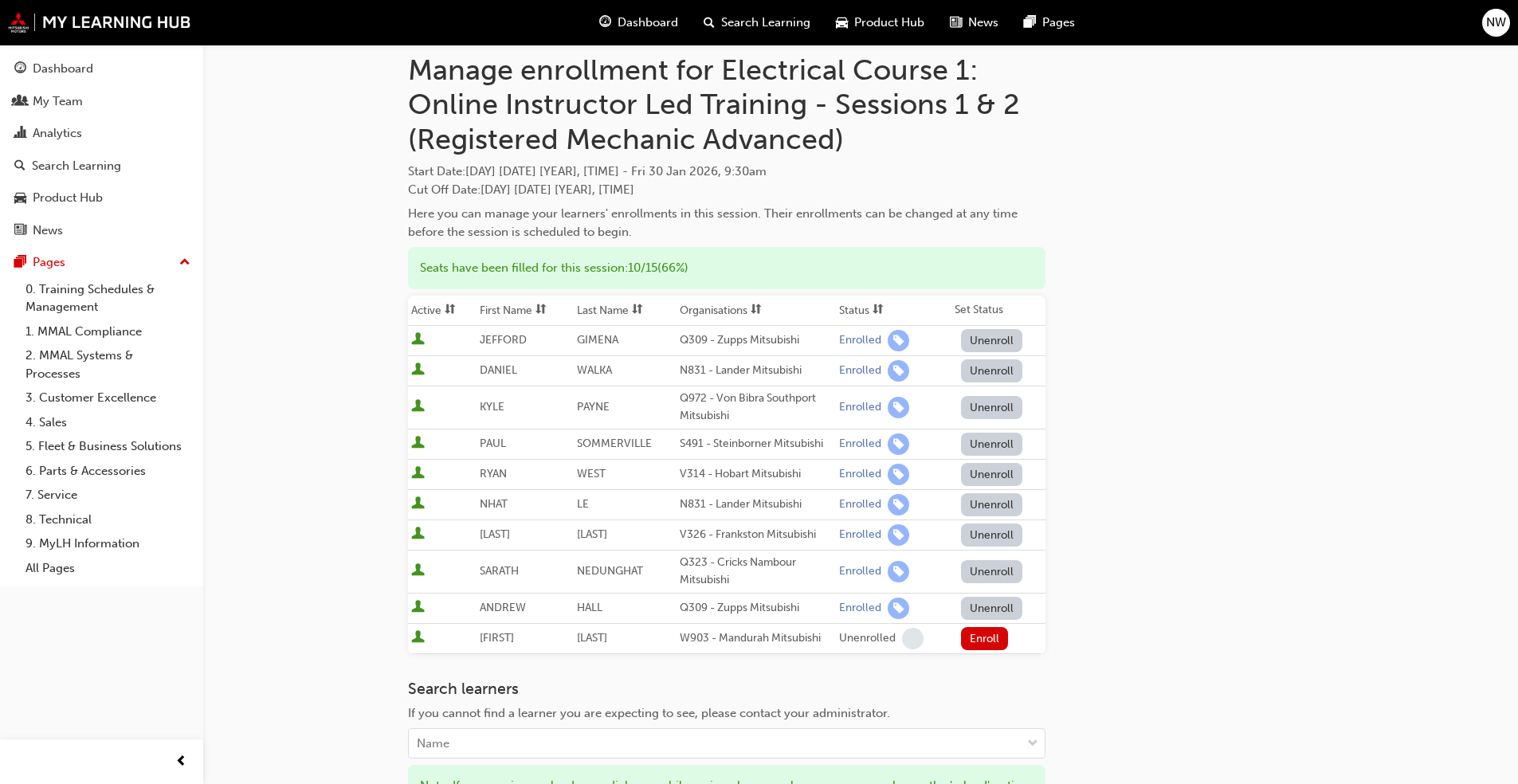 scroll, scrollTop: 159, scrollLeft: 0, axis: vertical 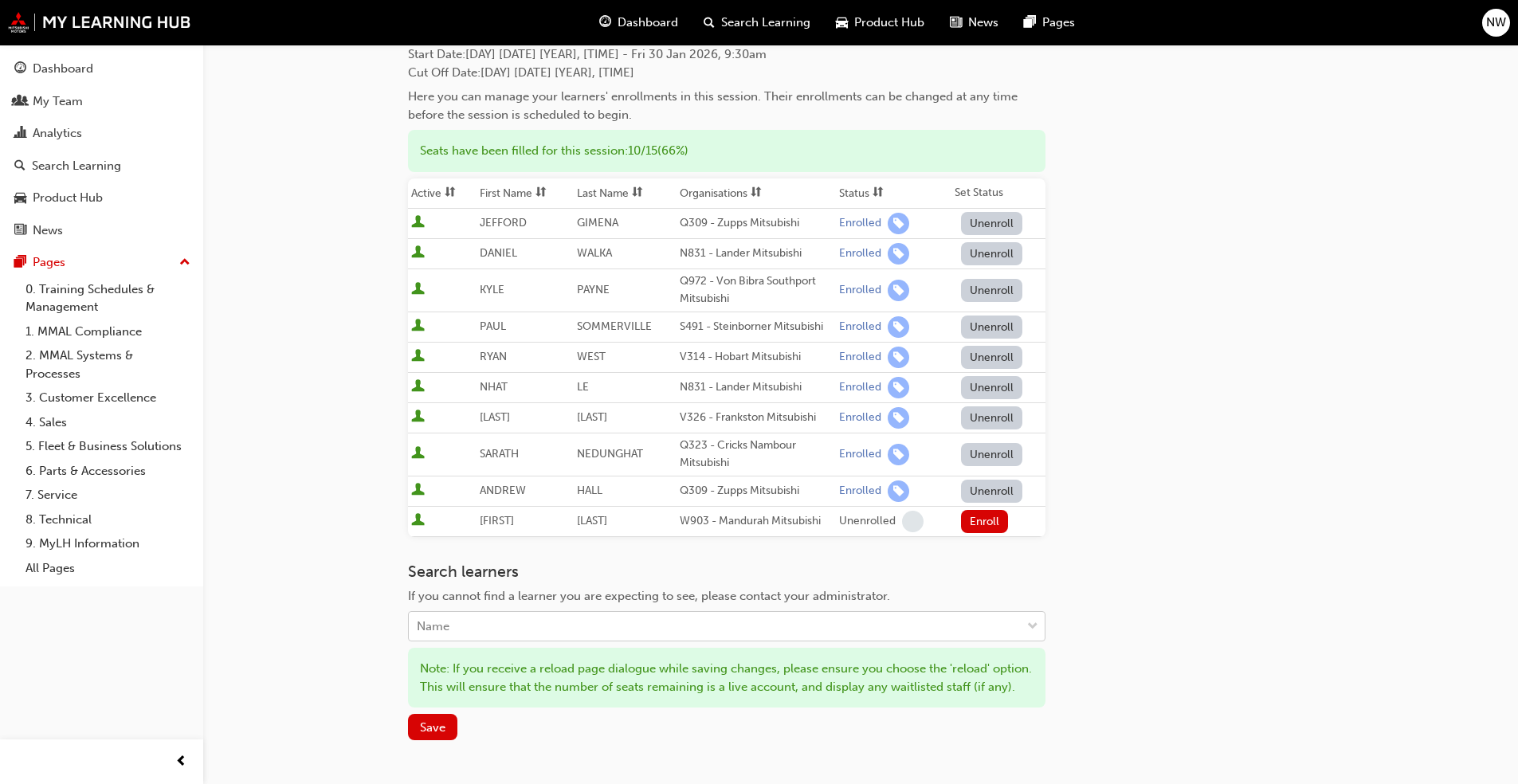 click on "Name" at bounding box center (715, 626) 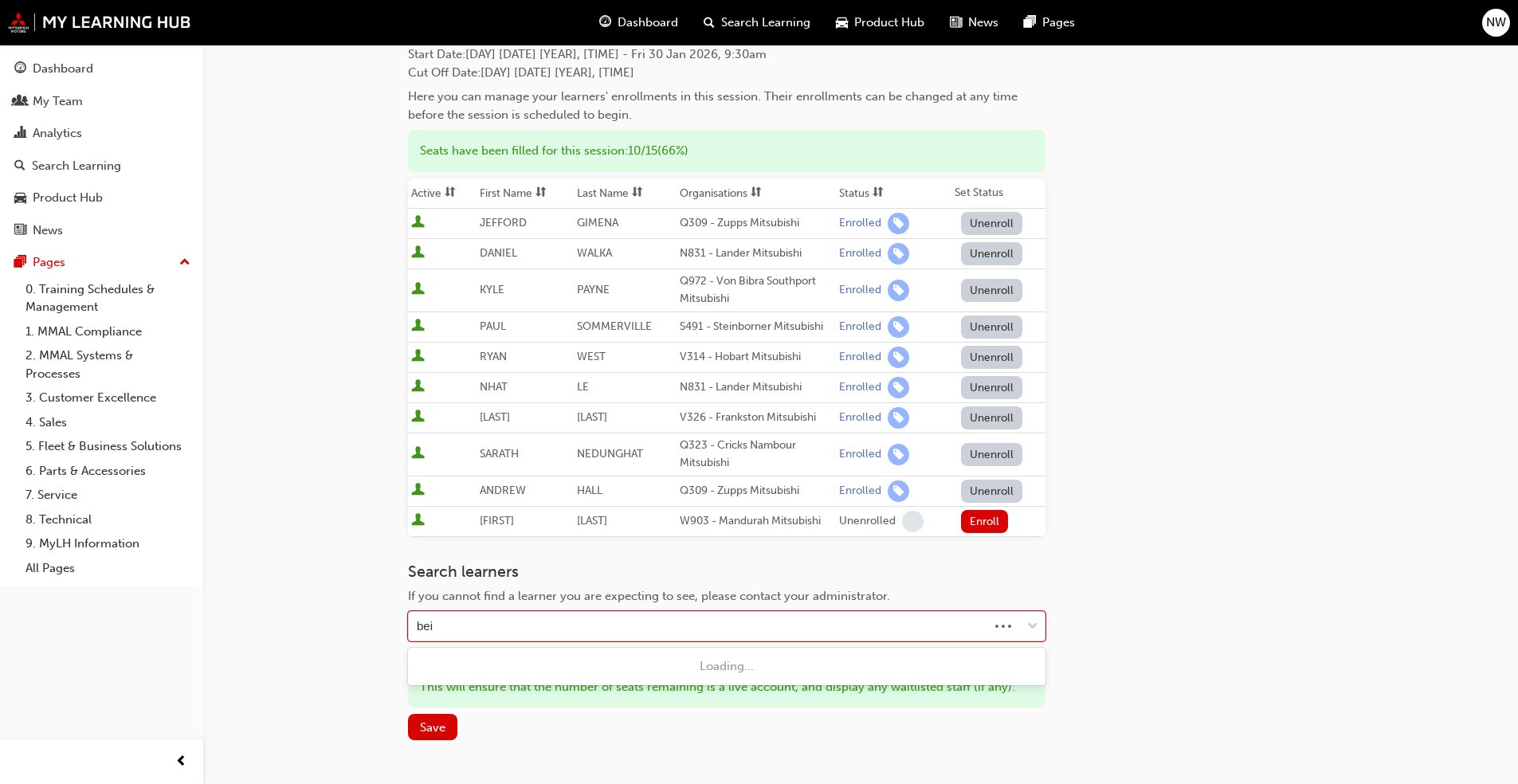type on "be" 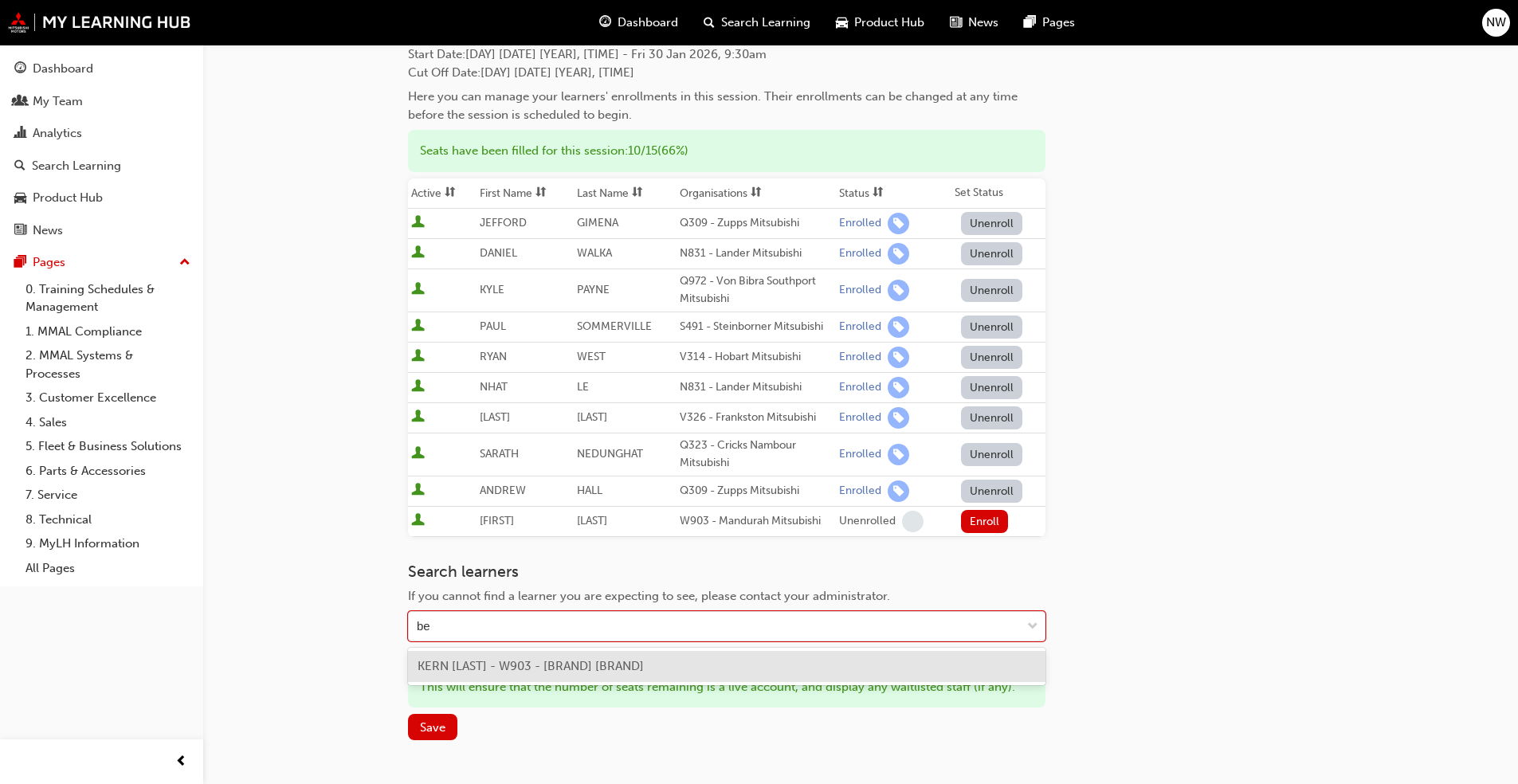 click on "KERN [LAST] - W903 - [BRAND] [BRAND]" at bounding box center [531, 666] 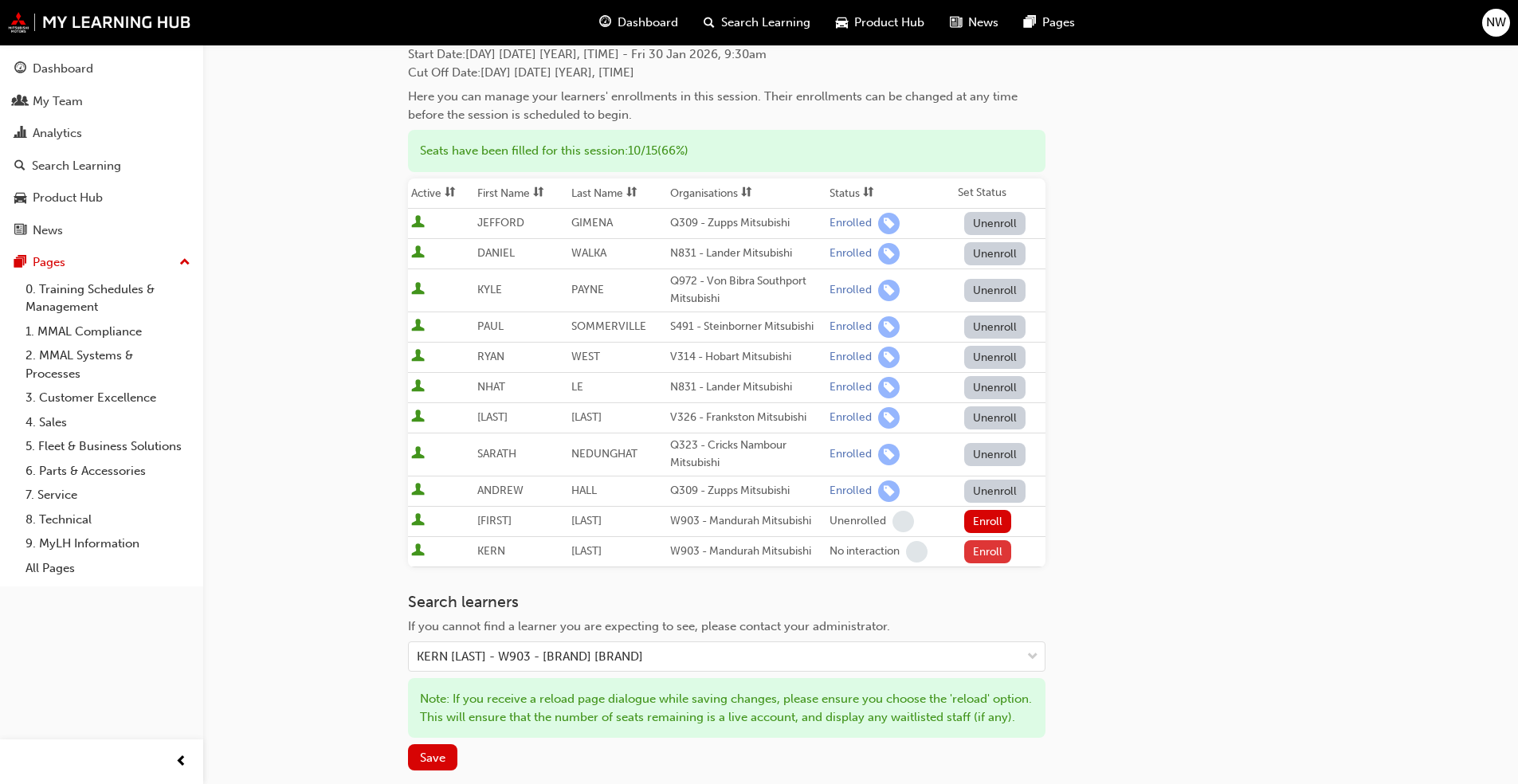 click on "Enroll" at bounding box center [988, 551] 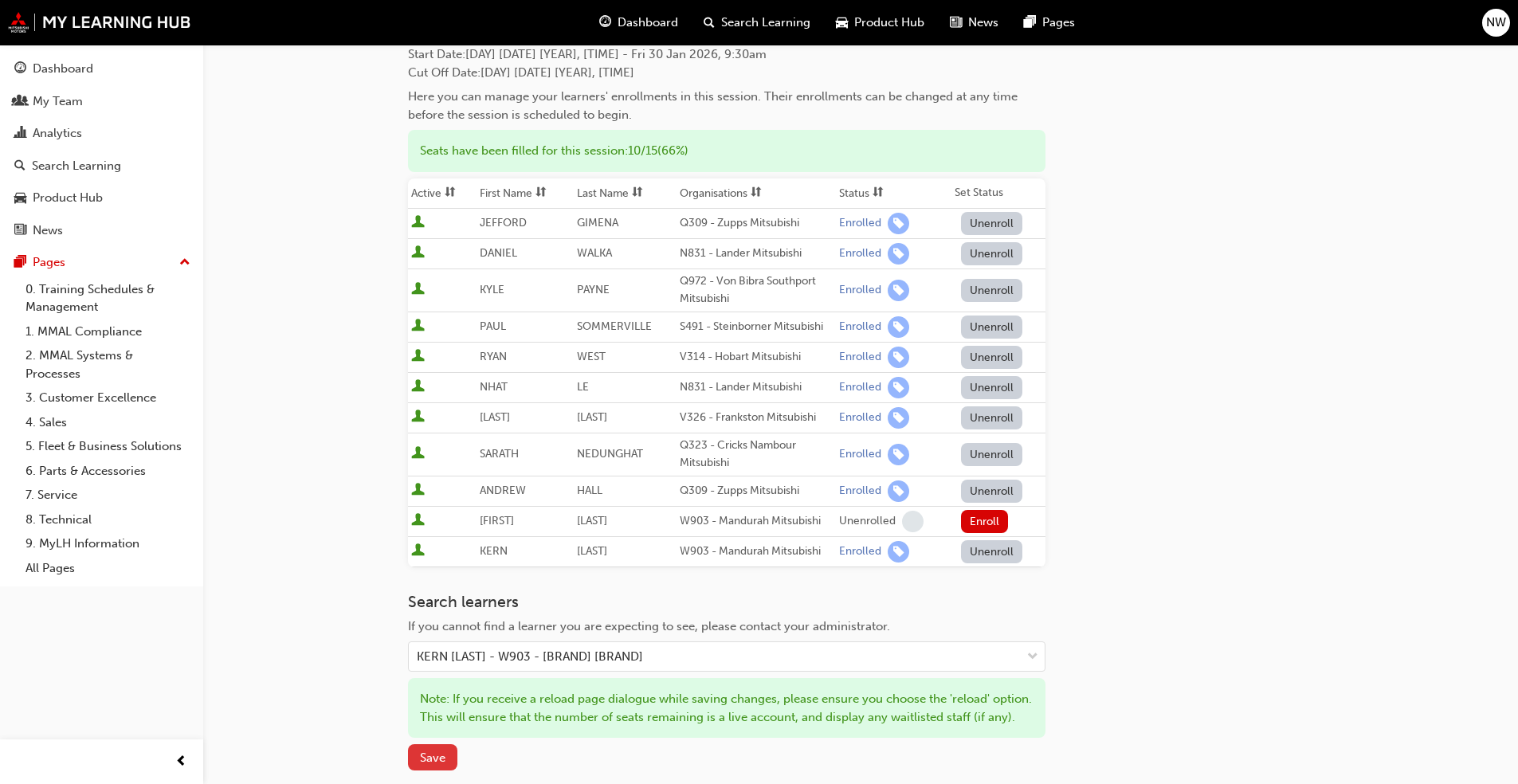 click on "Save" at bounding box center [433, 758] 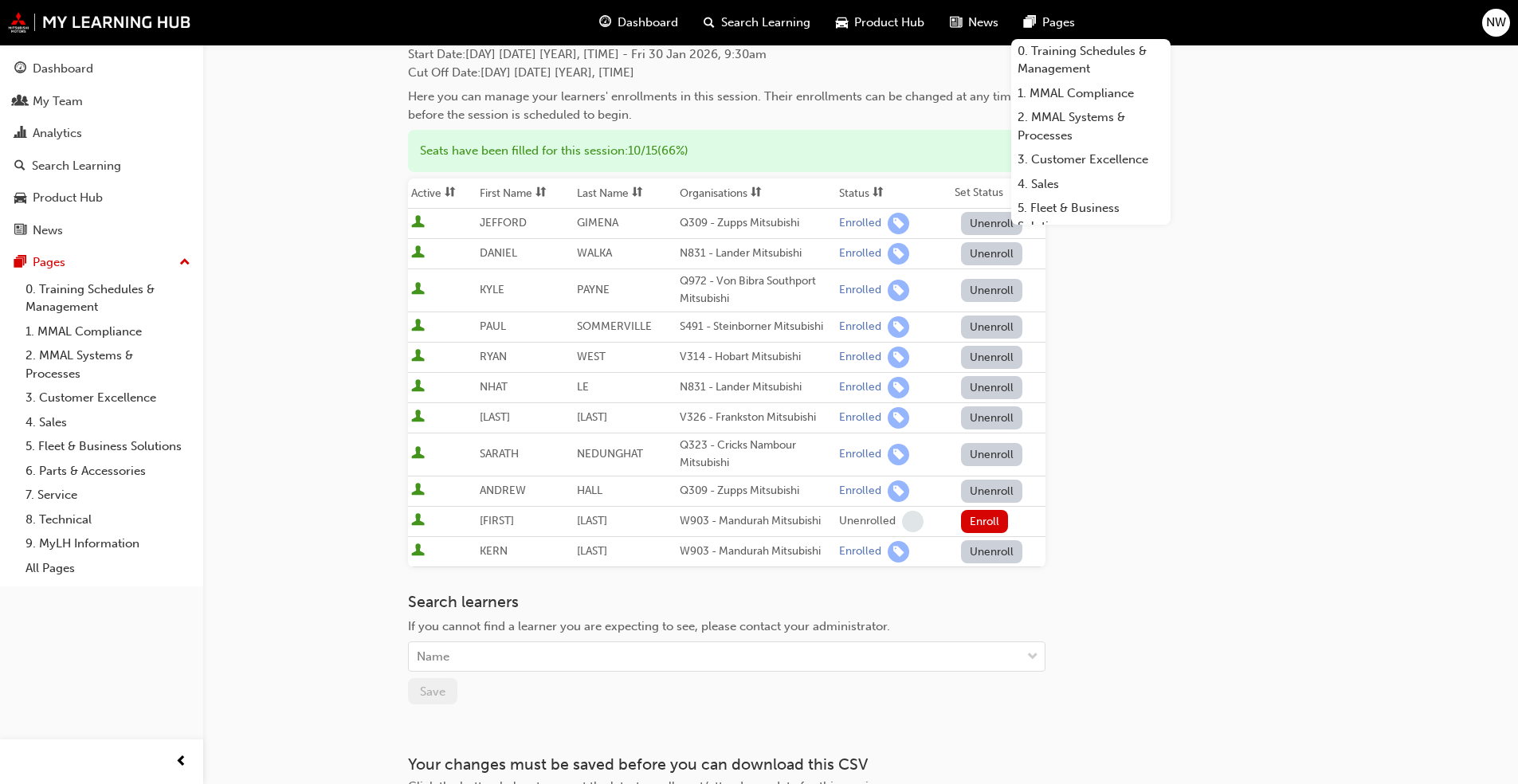 click on "Go to session detail page Manage enrollment for Electrical Course 1: Online Instructor Led Training - Sessions 1 & 2 (Registered Mechanic Advanced) Start Date :  [DAY] [DATE] [YEAR], [TIME]   - [DAY] [DATE] [YEAR], [TIME]   Cut Off Date :  [DAY] [DATE] [YEAR], [TIME]   Here you can manage your learners' enrollments in this session. Their enrollments can be changed at any time before the session is scheduled to begin. Seats have been filled for this session :  10 / 15  ( 66% ) Active First Name Last Name Organisations Status Set Status JEFFORD GIMENA Q309 - Zupps Mitsubishi Enrolled Unenroll DANIEL WALKA N831 - Lander Mitsubishi Enrolled Unenroll KYLE PAYNE Q972 - Von Bibra Southport Mitsubishi Enrolled Unenroll PAUL SOMMERVILLE S491 - Steinborner Mitsubishi Enrolled Unenroll RYAN WEST V314 - Hobart Mitsubishi Enrolled Unenroll NHAT LE N831 - Lander Mitsubishi Enrolled Unenroll [FIRST] [LAST] V326 - Frankston Mitsubishi Enrolled Unenroll SARATH NEDUNGHAT Q323 - Cricks Nambour Mitsubishi Enrolled Unenroll ANDREW HALL Enrolled" at bounding box center [861, 356] 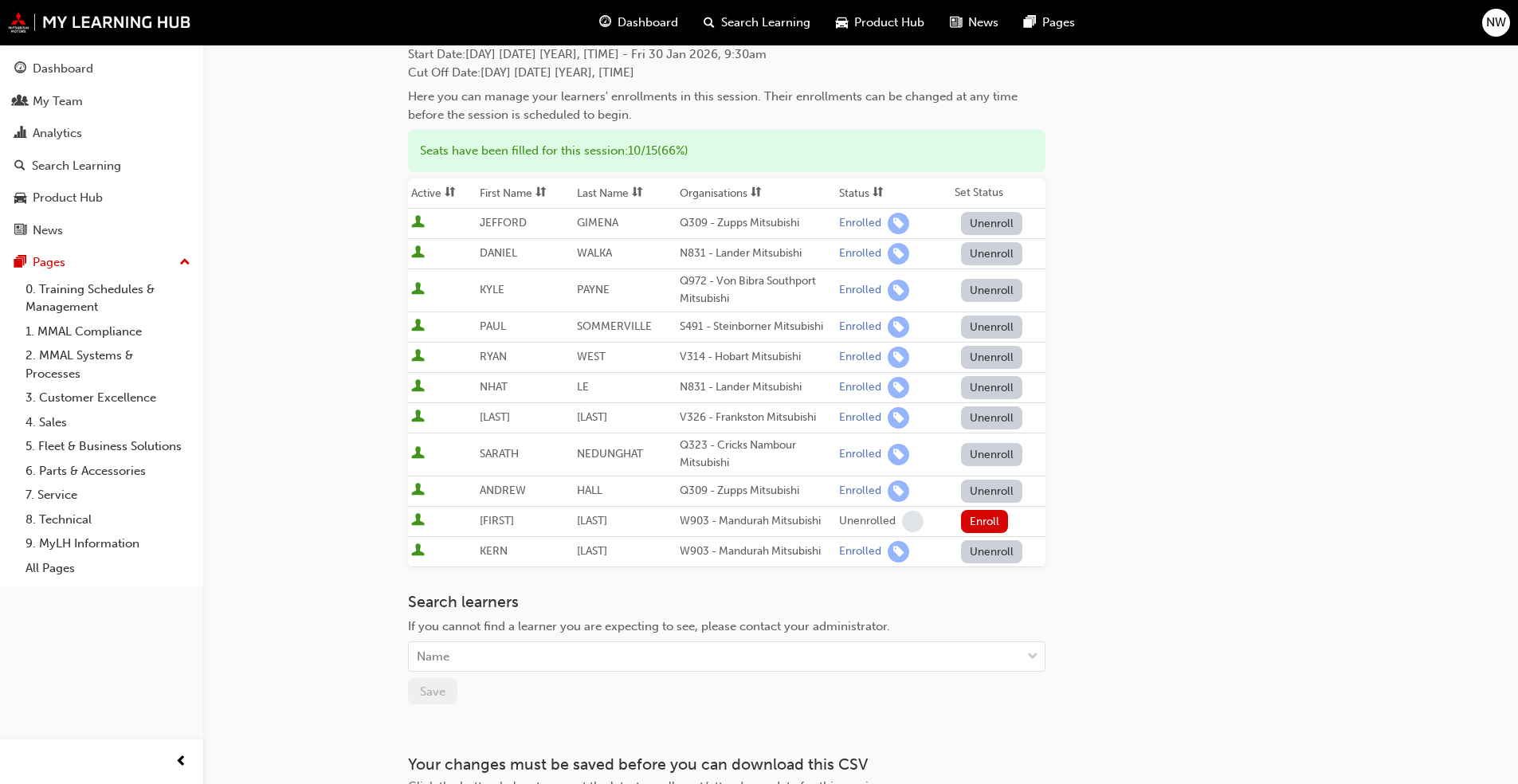 click on "Dashboard My Team Analytics Search Learning Product Hub News Pages Pages 0. Training Schedules & Management 1. MMAL Compliance 2. MMAL Systems & Processes 3. Customer Excellence 4. Sales 5. Fleet & Business Solutions 6. Parts & Accessories 7. Service 8. Technical 9. MyLH Information All Pages" at bounding box center (101, 316) 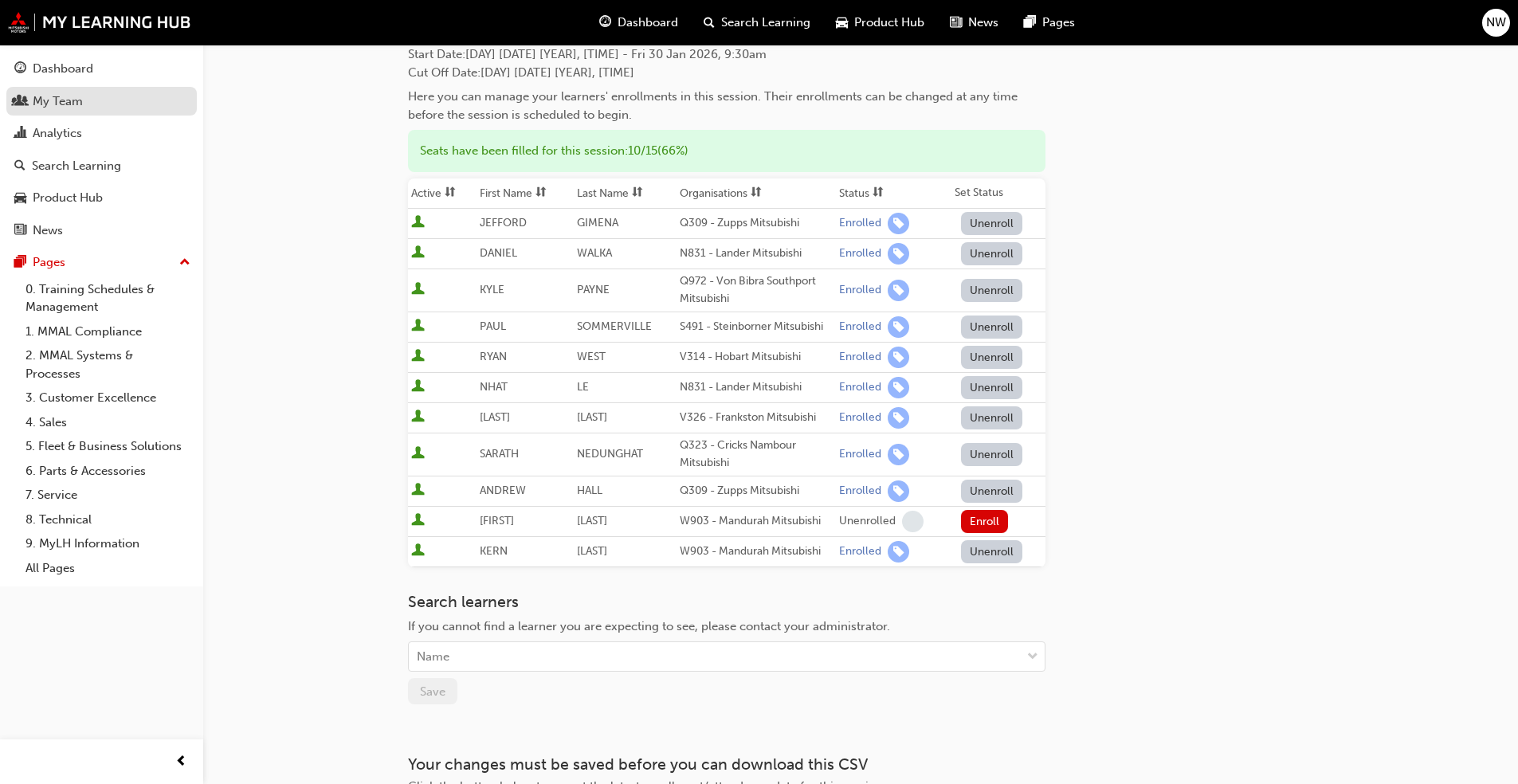click on "My Team" at bounding box center (101, 101) 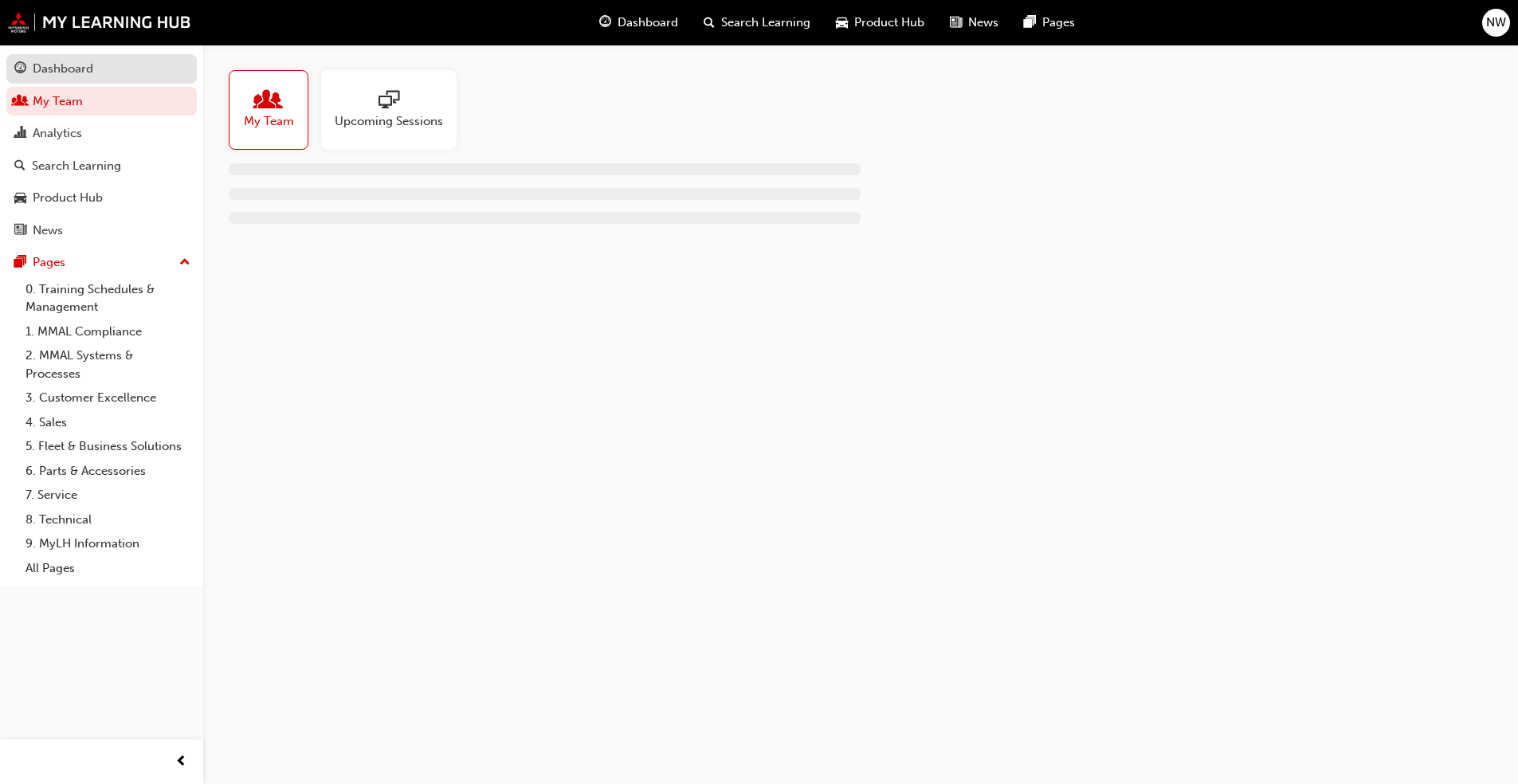 scroll, scrollTop: 0, scrollLeft: 0, axis: both 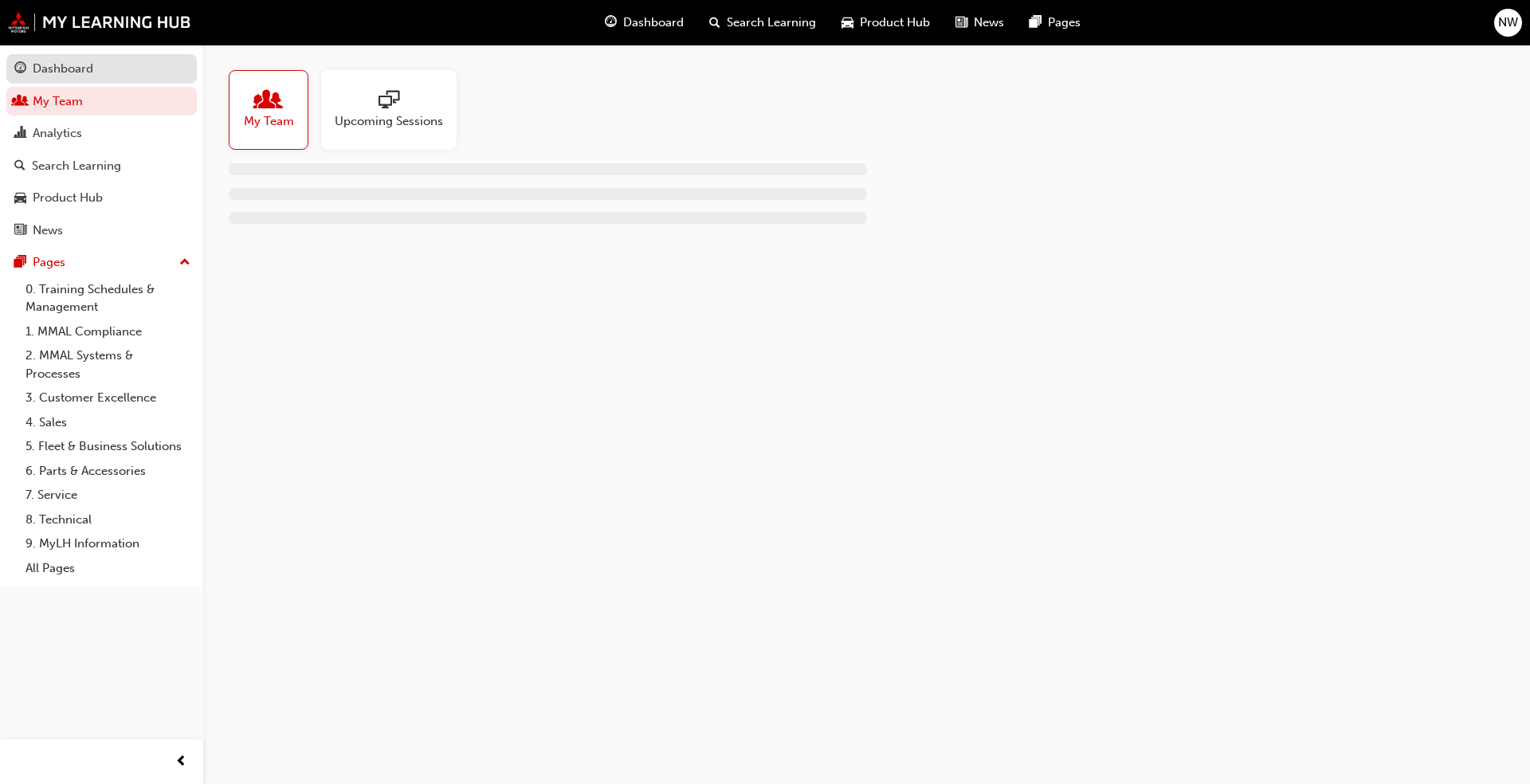 click on "Dashboard" at bounding box center (63, 69) 